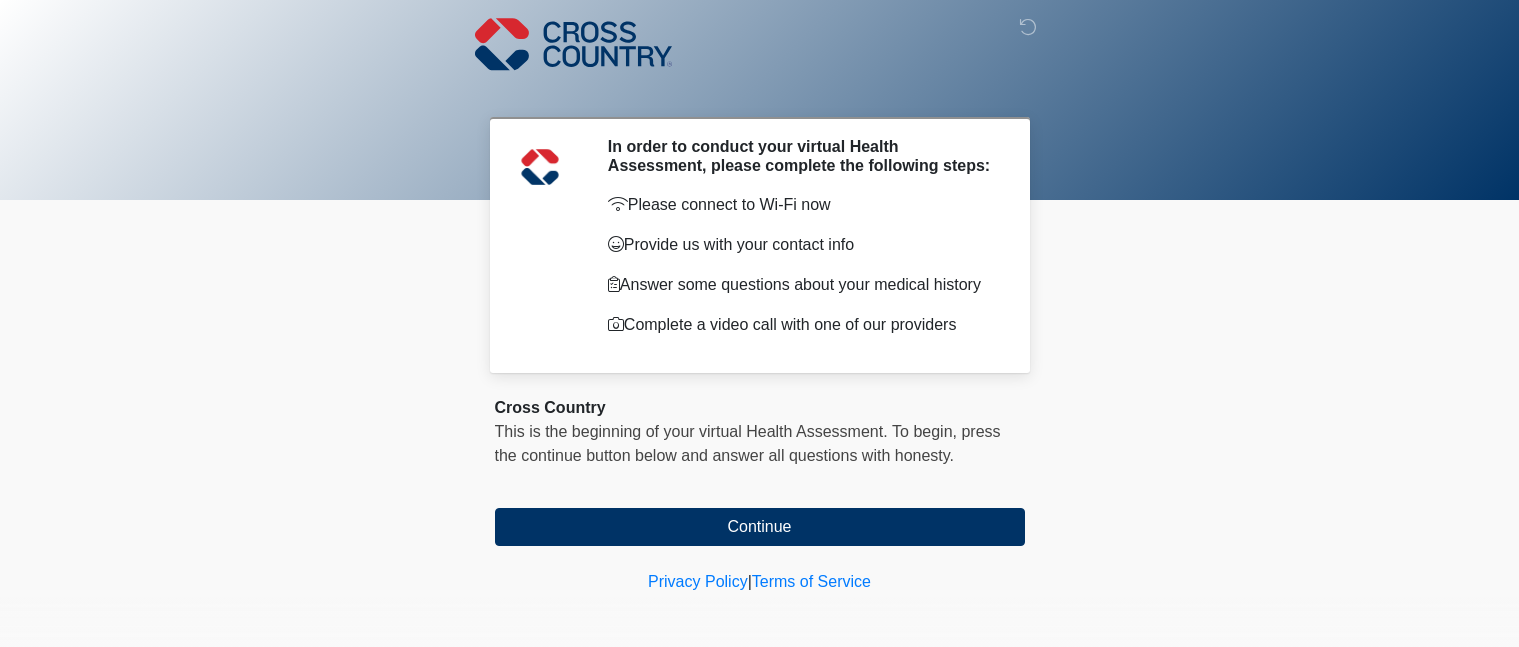 scroll, scrollTop: 0, scrollLeft: 0, axis: both 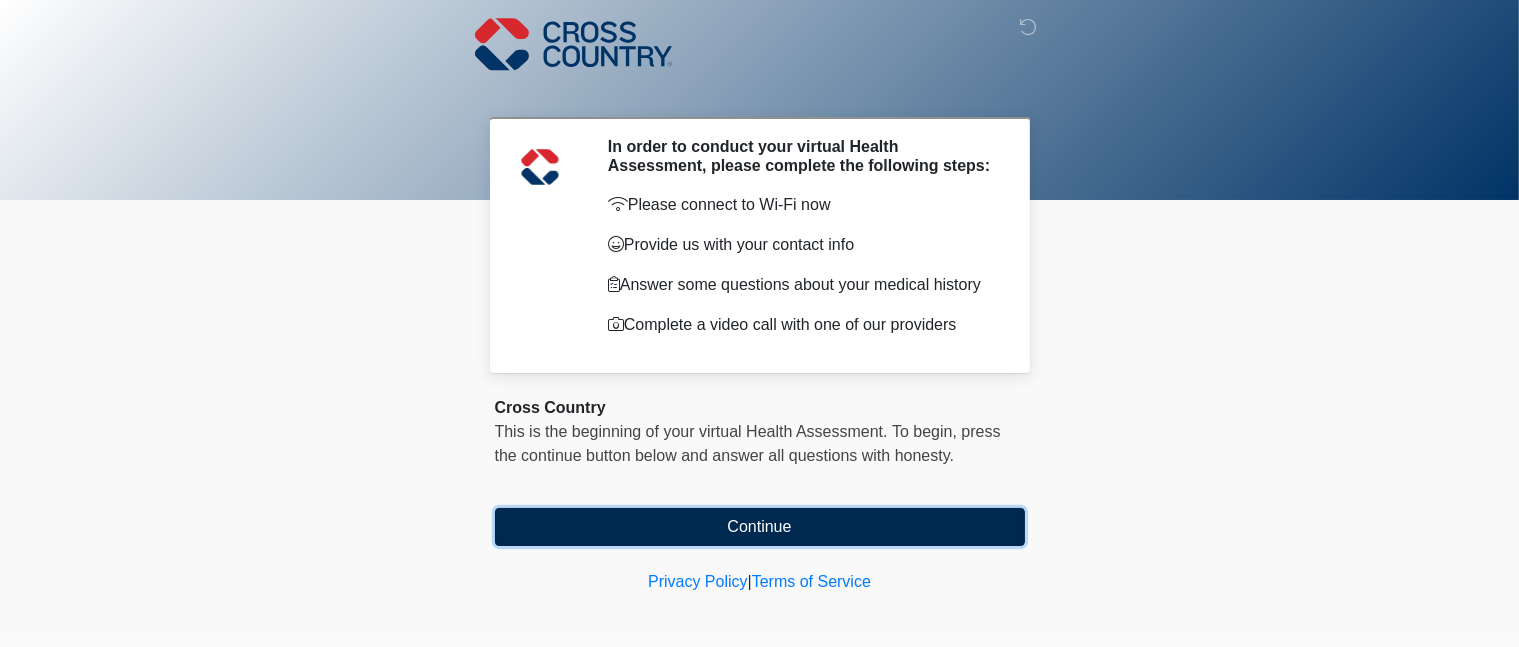 click on "Continue" at bounding box center (760, 527) 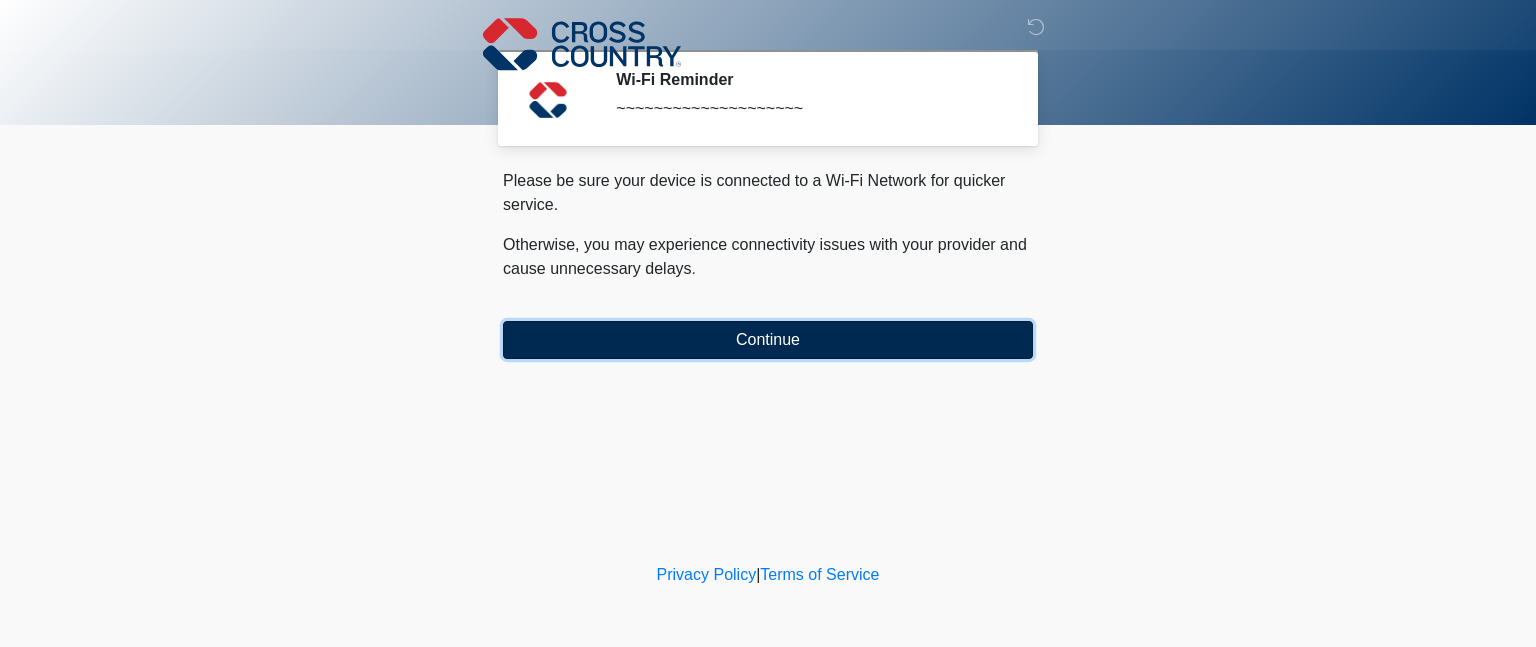 click on "Continue" at bounding box center [768, 340] 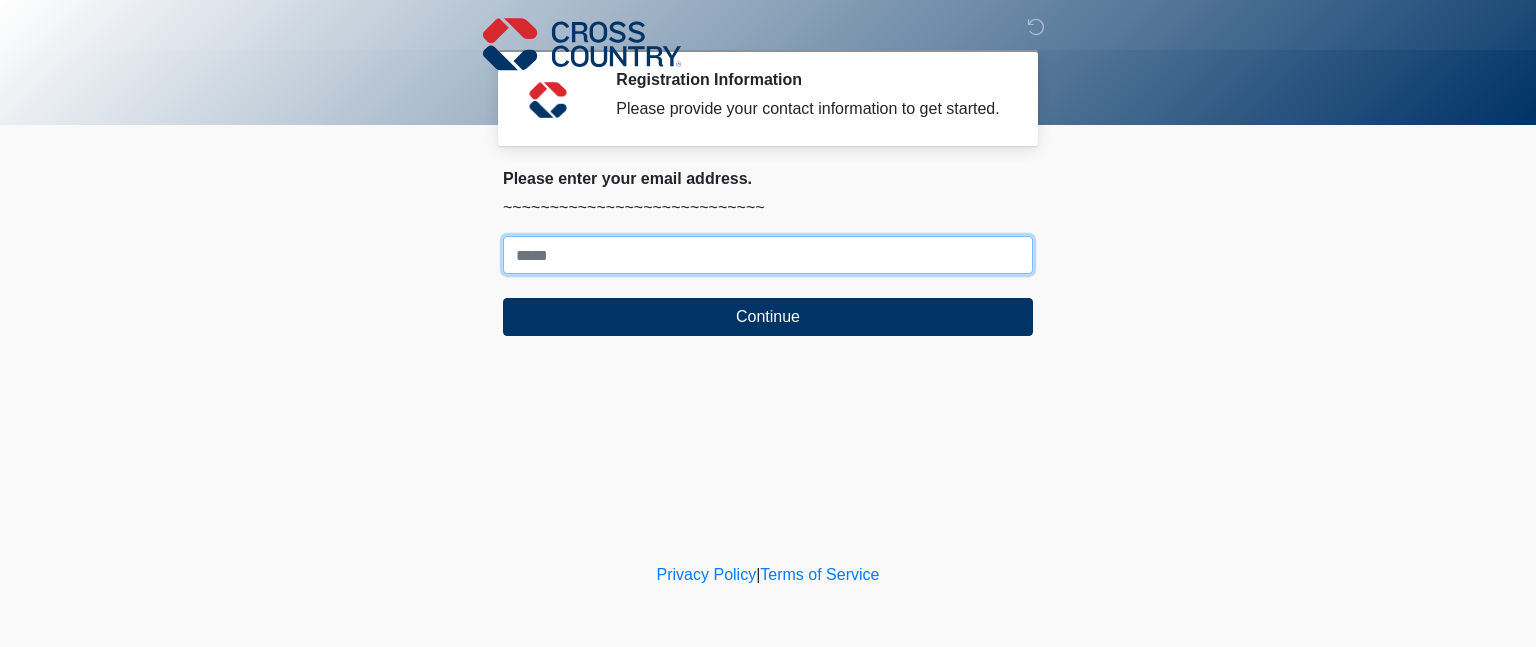 click on "Where should we email your response?" at bounding box center (768, 255) 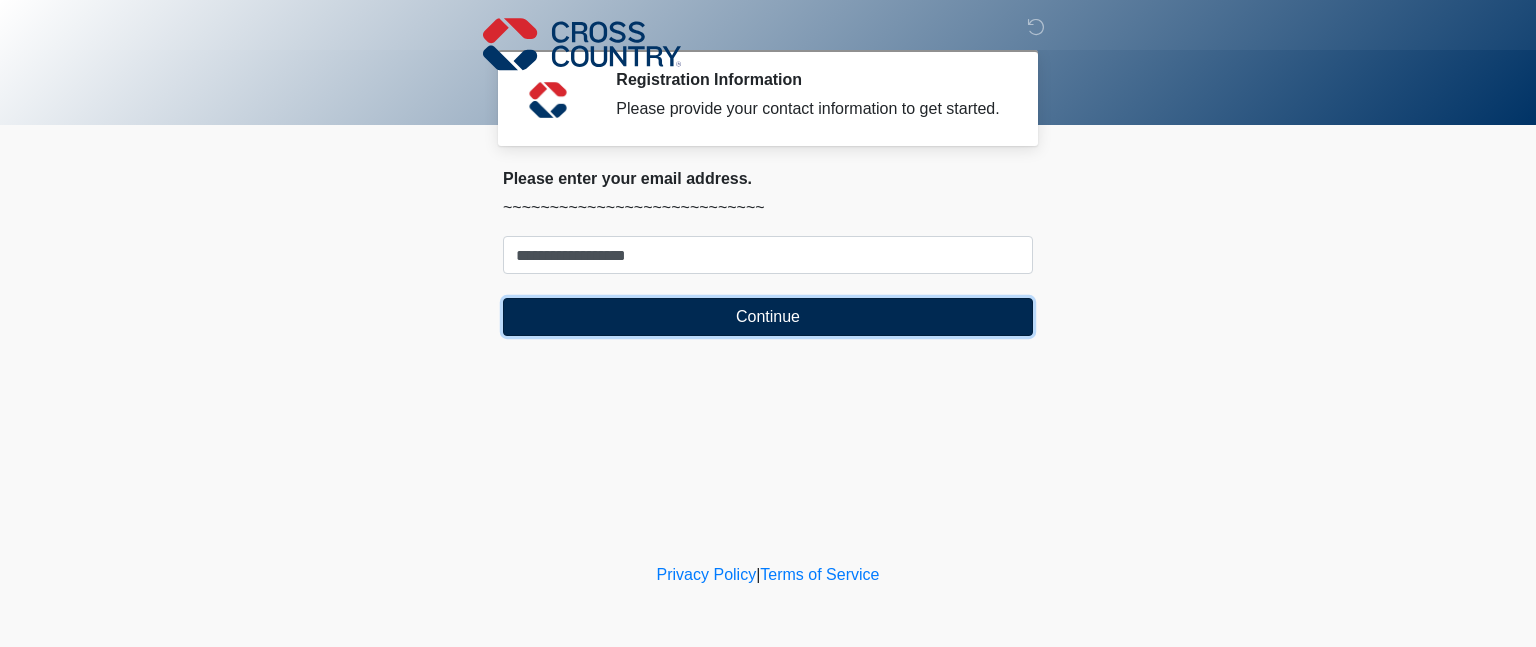 click on "Continue" at bounding box center [768, 317] 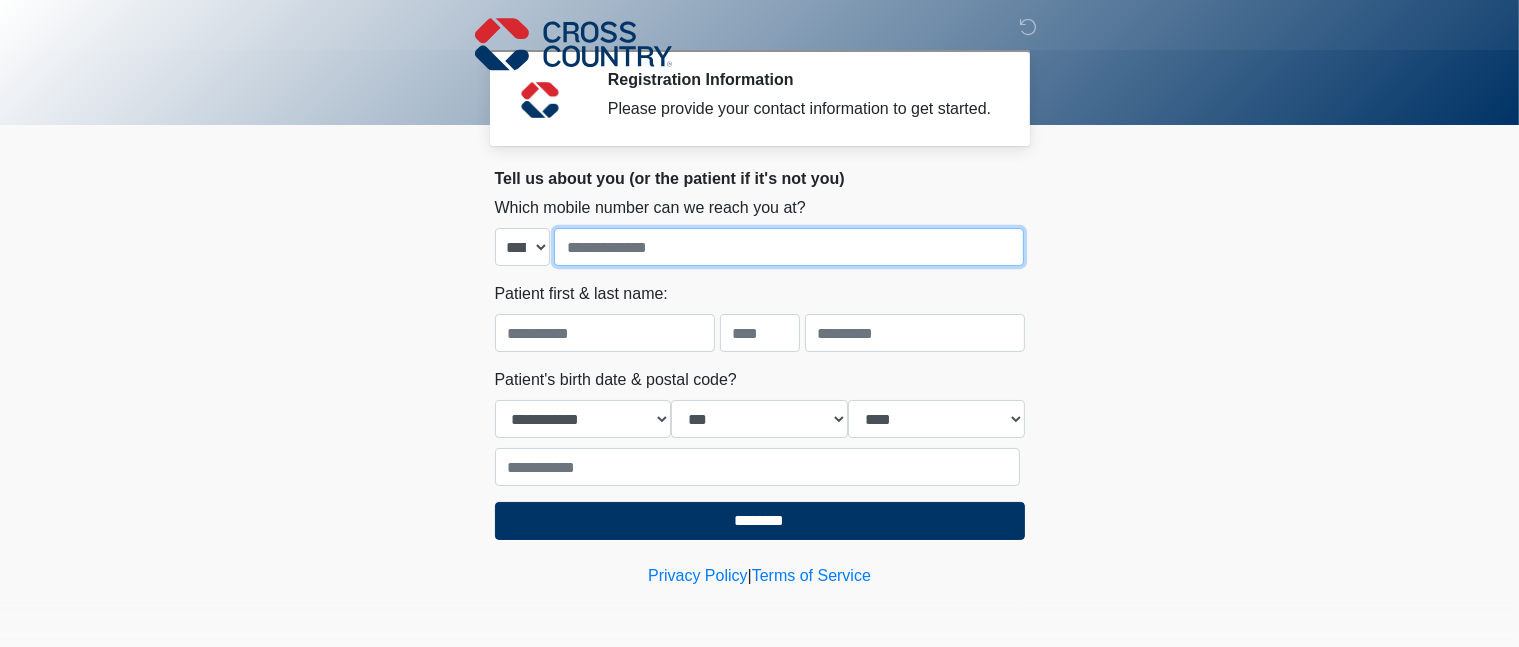 click at bounding box center (789, 247) 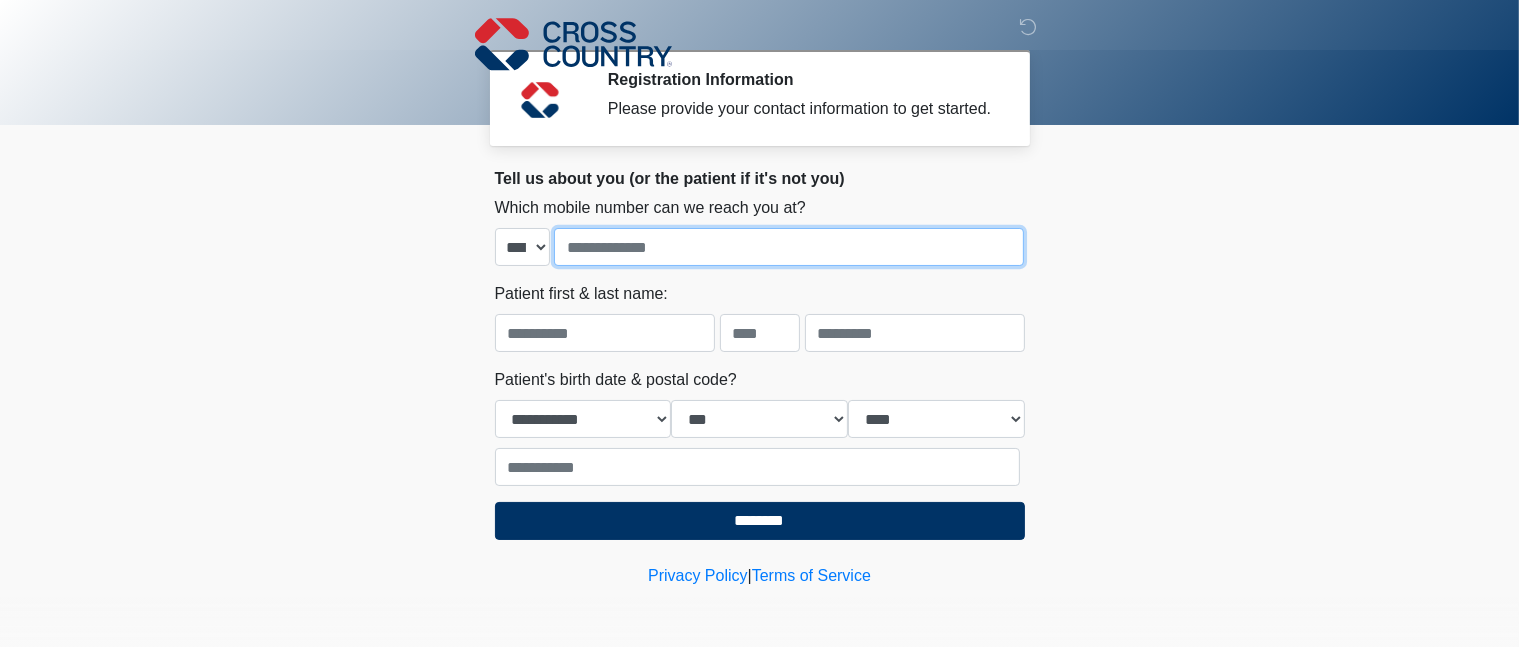type on "**********" 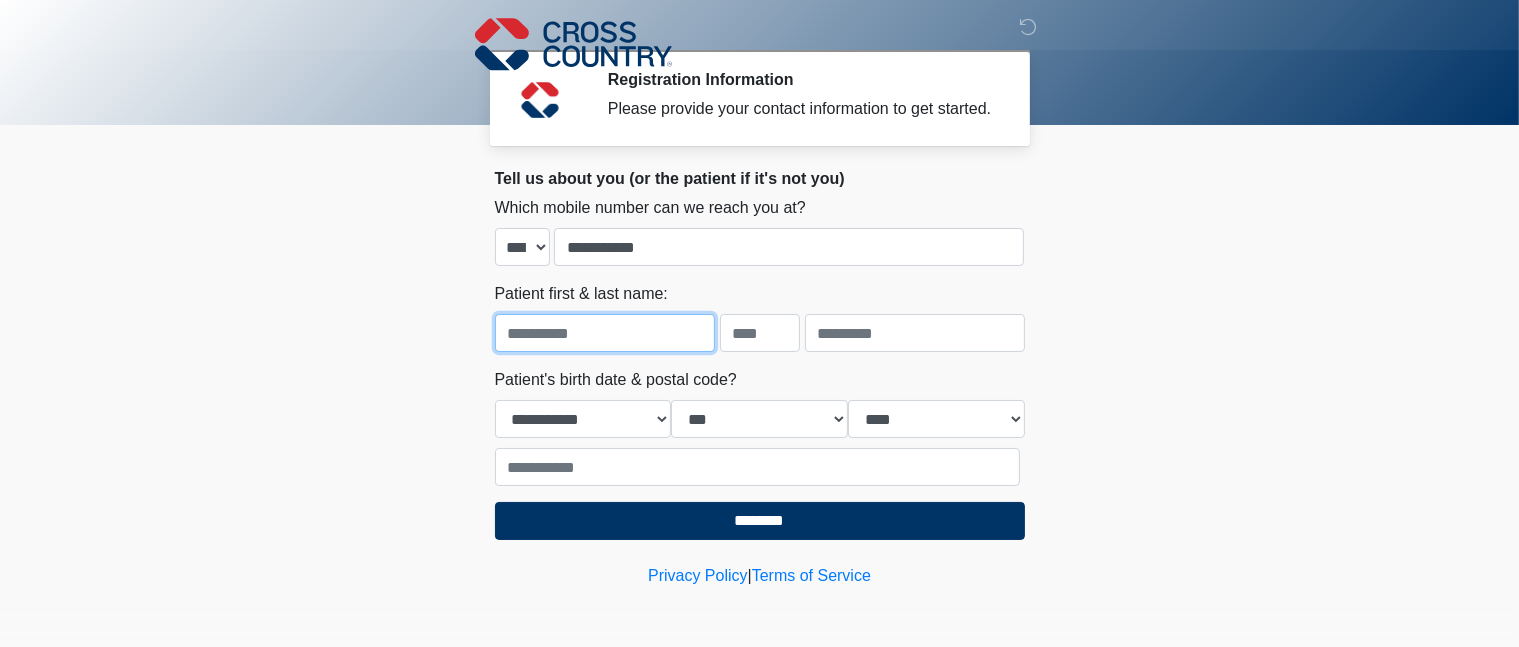 type on "*****" 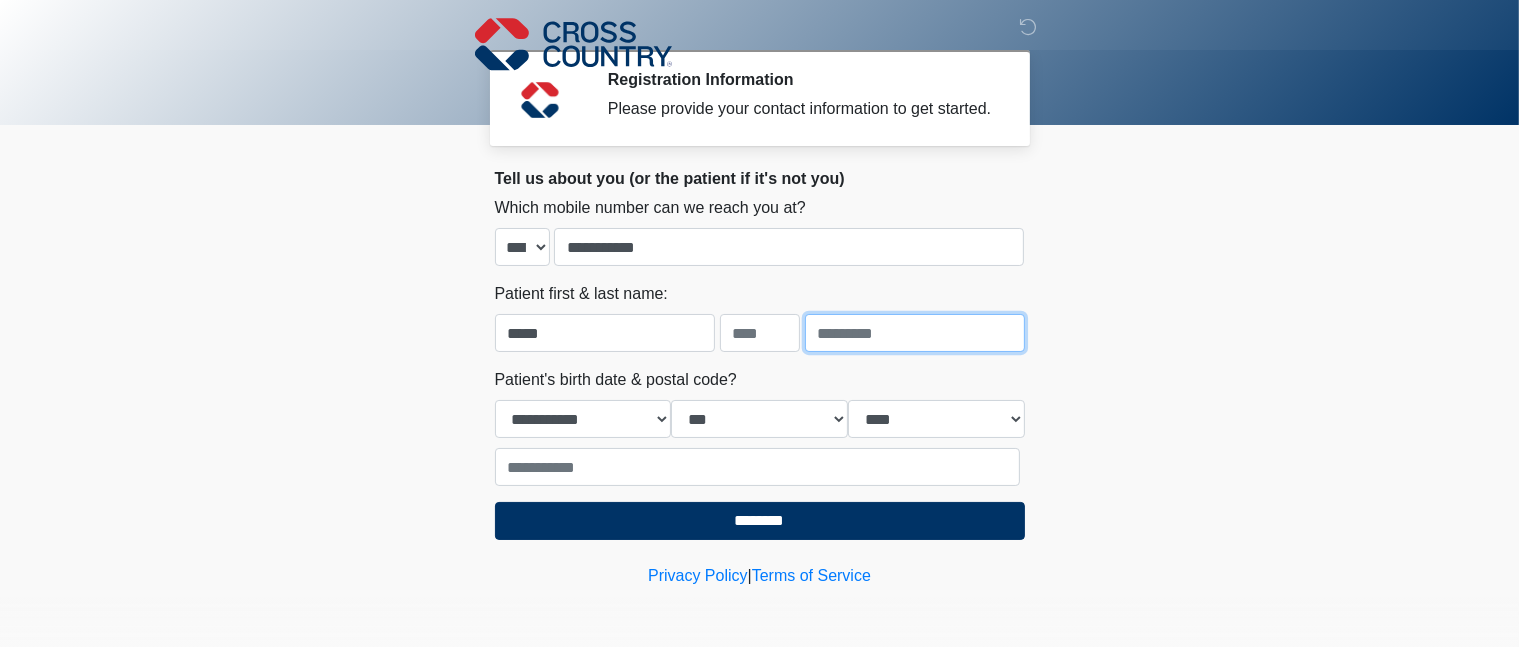 type on "*******" 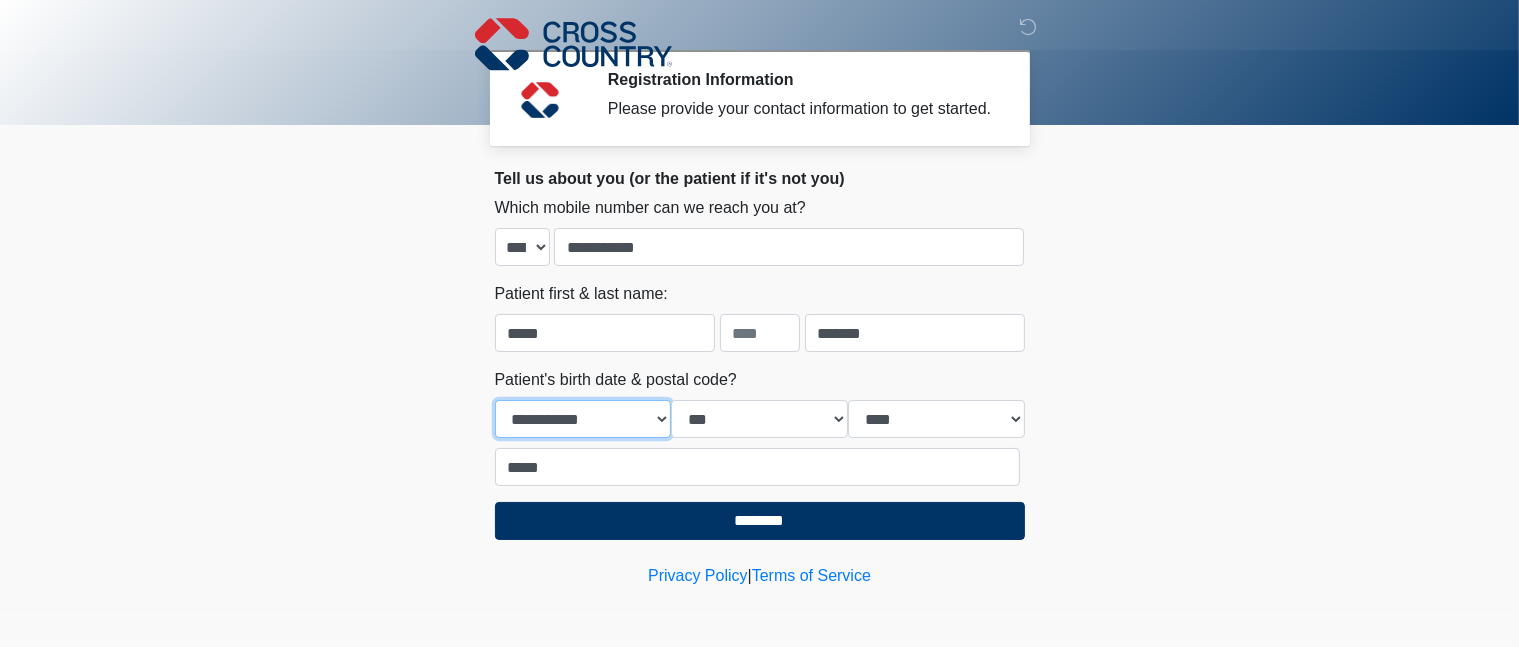 click on "**********" at bounding box center (583, 419) 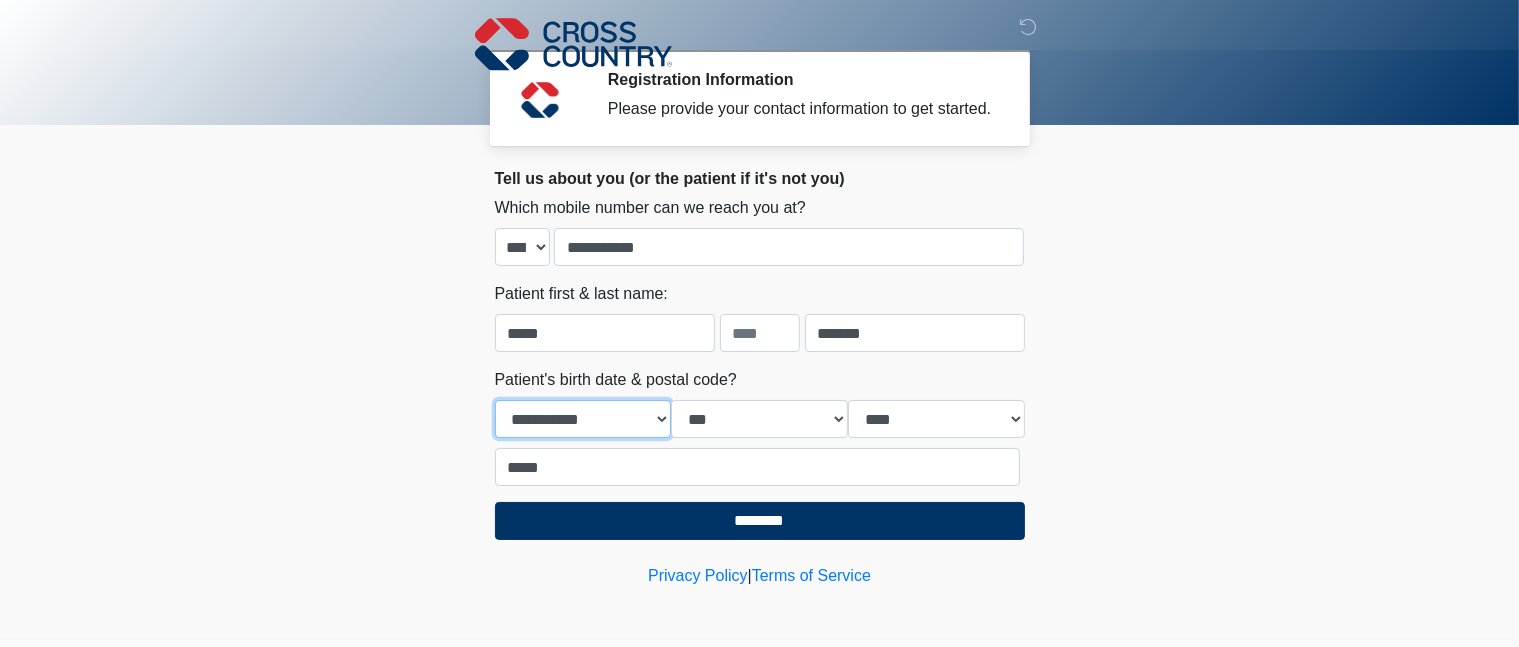 select on "*" 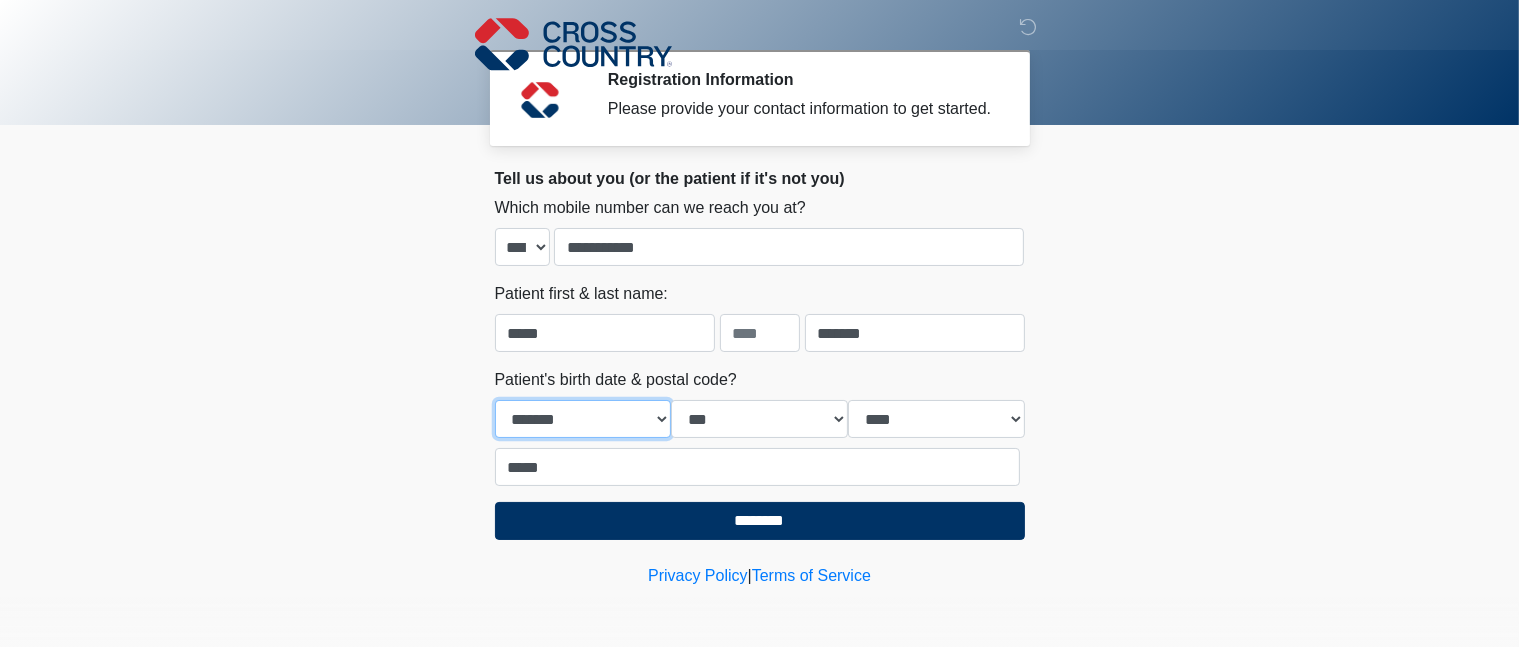 click on "**********" at bounding box center (583, 419) 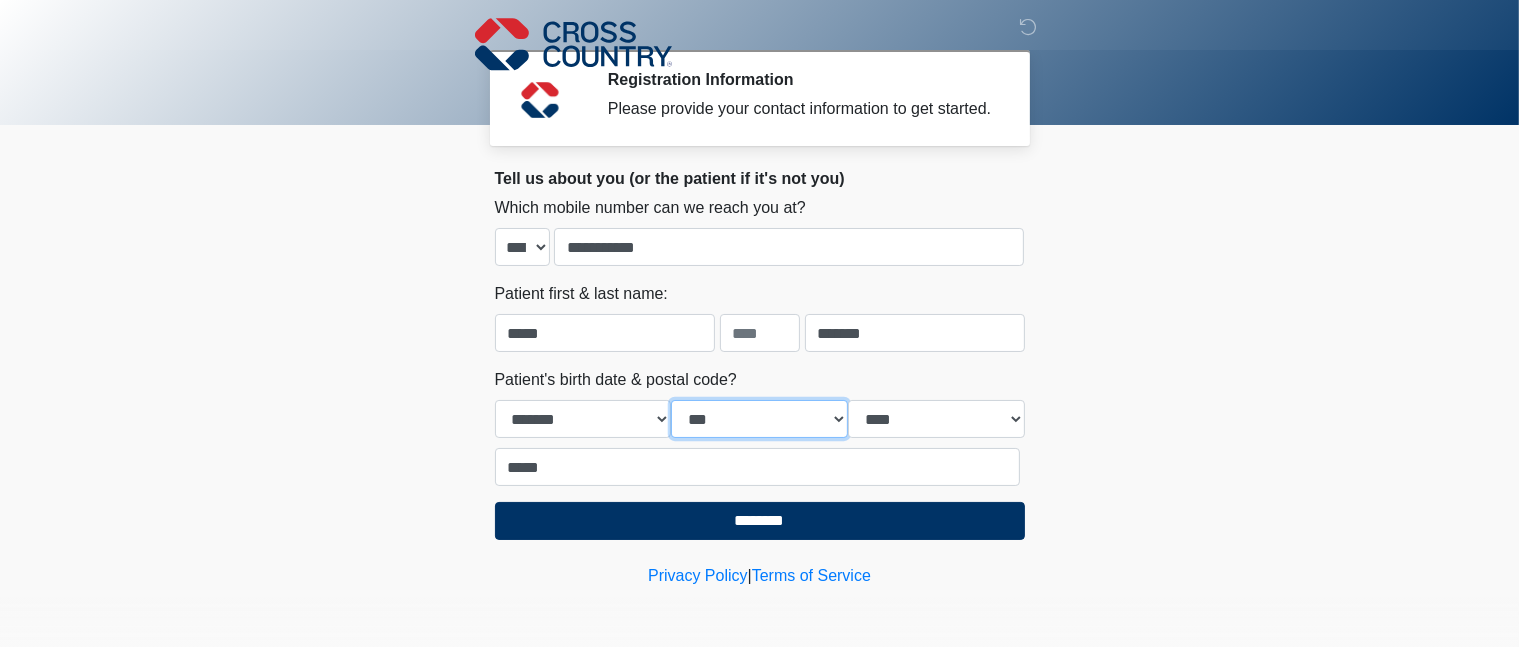 click on "***
*
*
*
*
*
*
*
*
*
**
**
**
**
**
**
**
**
**
**
**
**
**
**
**
**
**
**
**
**
**
**" at bounding box center [759, 419] 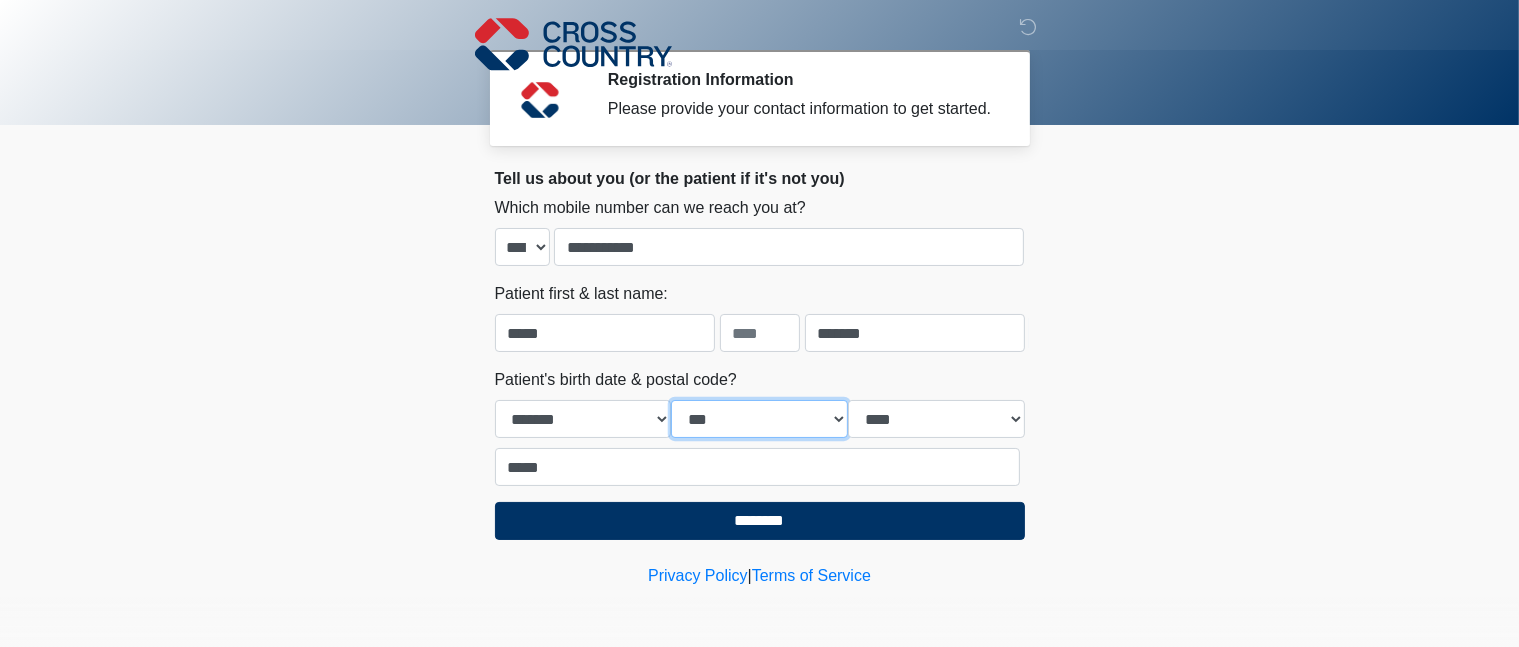 select on "*" 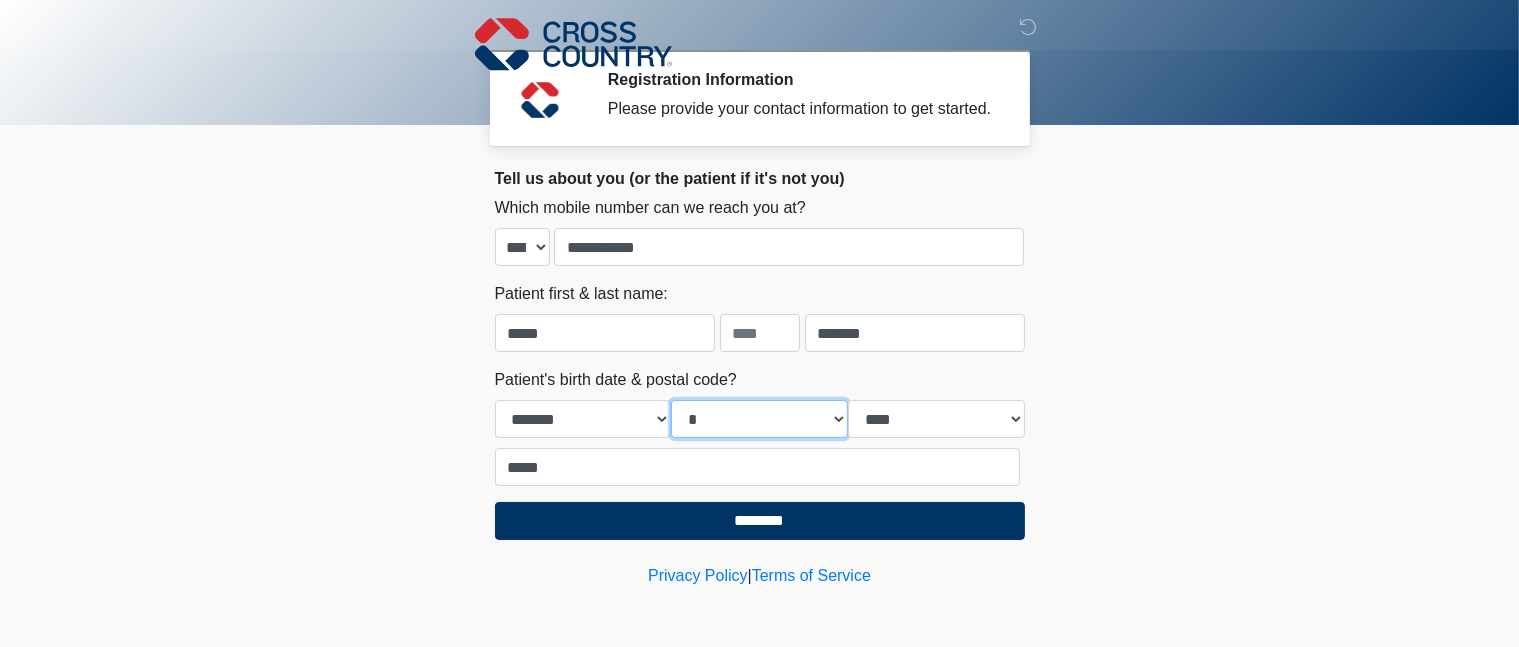 click on "***
*
*
*
*
*
*
*
*
*
**
**
**
**
**
**
**
**
**
**
**
**
**
**
**
**
**
**
**
**
**
**" at bounding box center [759, 419] 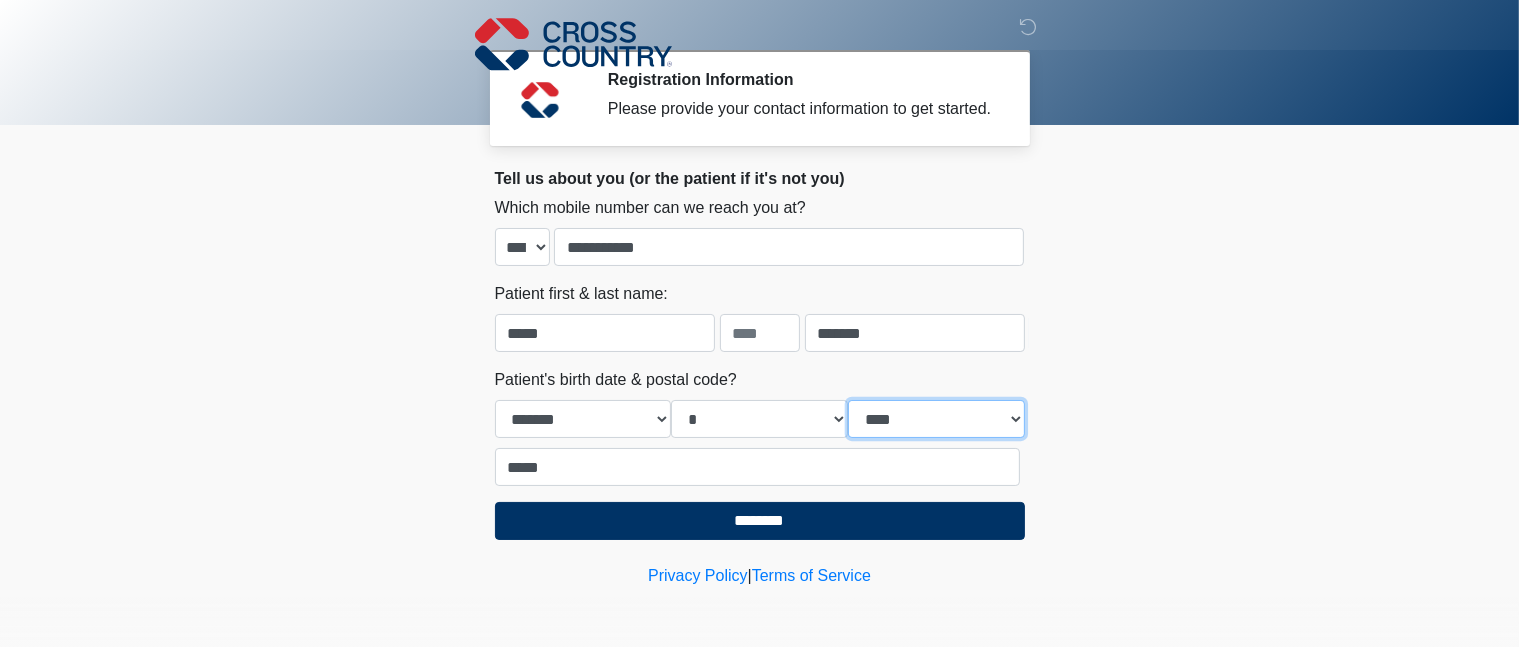 click on "****
****
****
****
****
****
****
****
****
****
****
****
****
****
****
****
****
****
****
****
****
****
****
****
****
****
****
****
****
****
****
****
****
****
****
****
****
****
****
****
****
****
****
****
****
****
****
****
****
****
****
****
****
****
****
****
****
****
****
****
****
****
****
****
****
****
****
****
****
****
****
****
****
****
****
****
****
****
****
****
****
****
****
****
****
****
****
****
****
****
****
****
****
****
****
****
****
****
****
****
****
****" at bounding box center [936, 419] 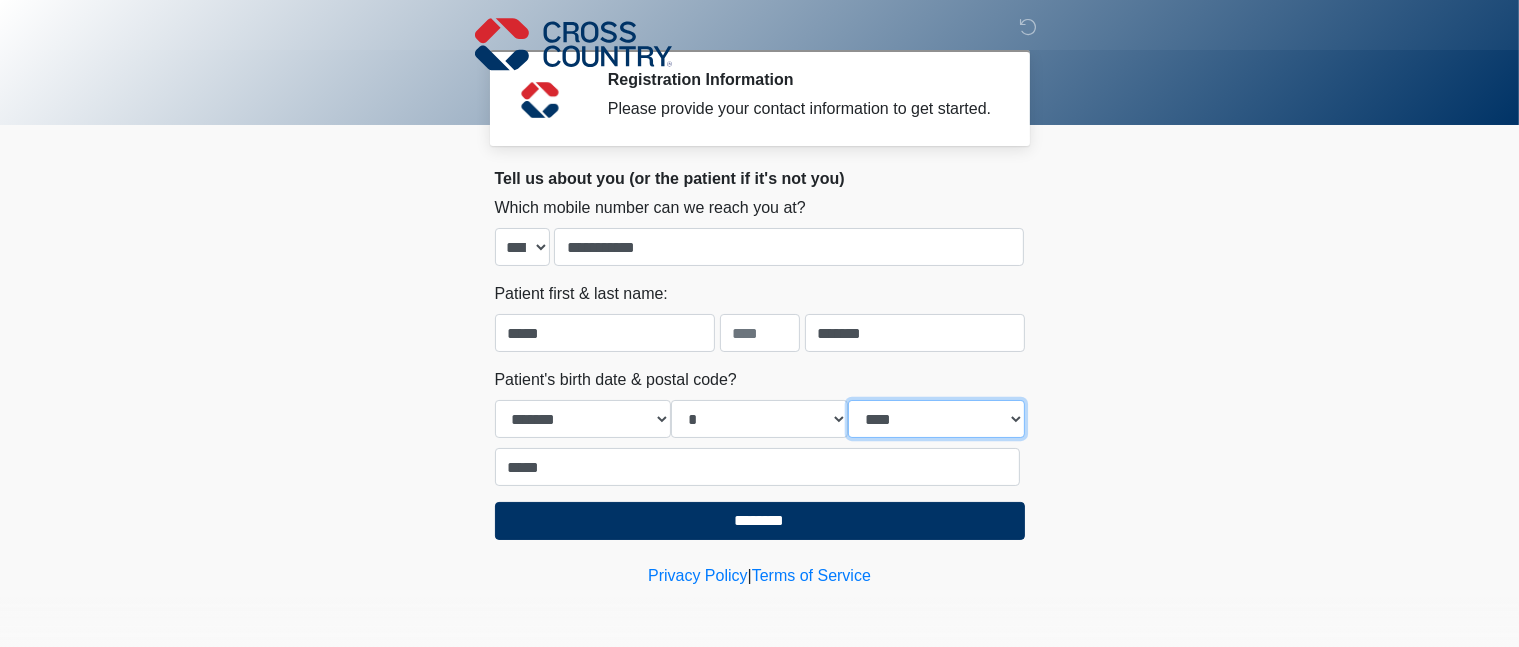 select on "****" 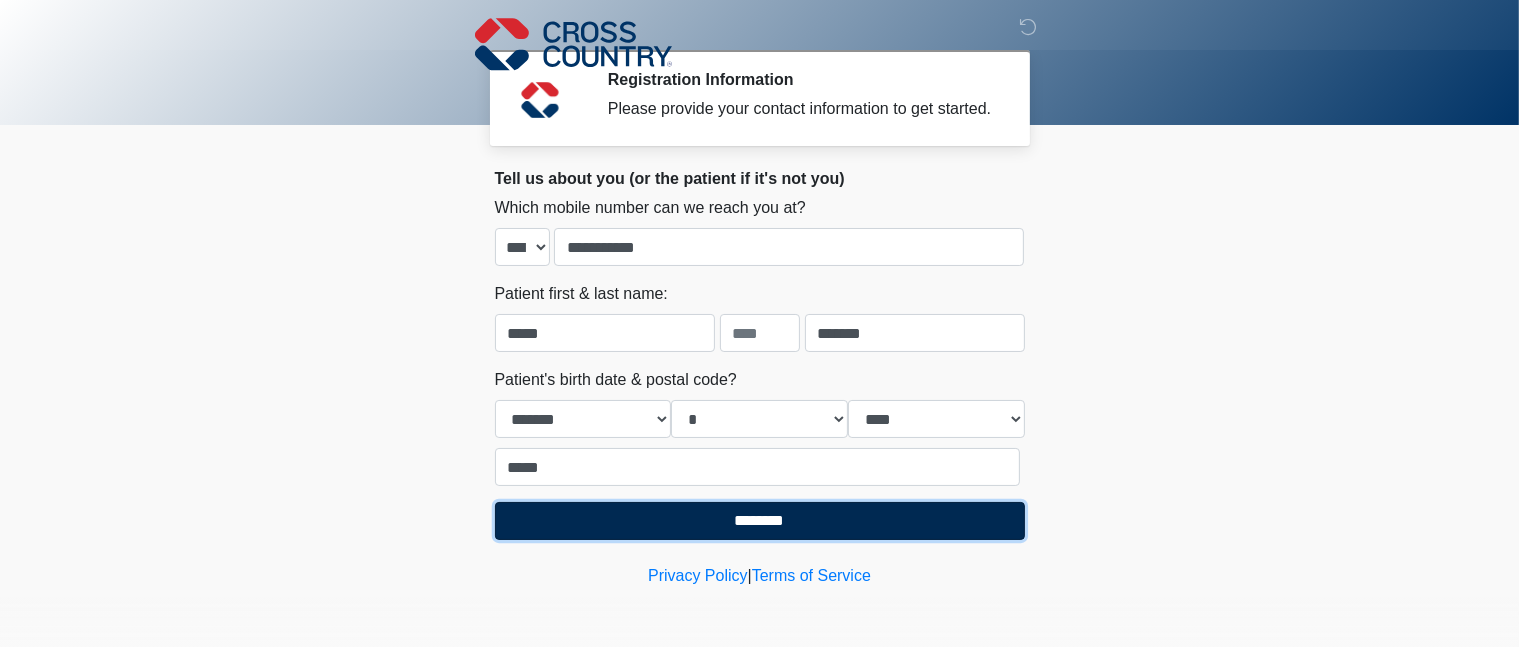 click on "********" at bounding box center (760, 521) 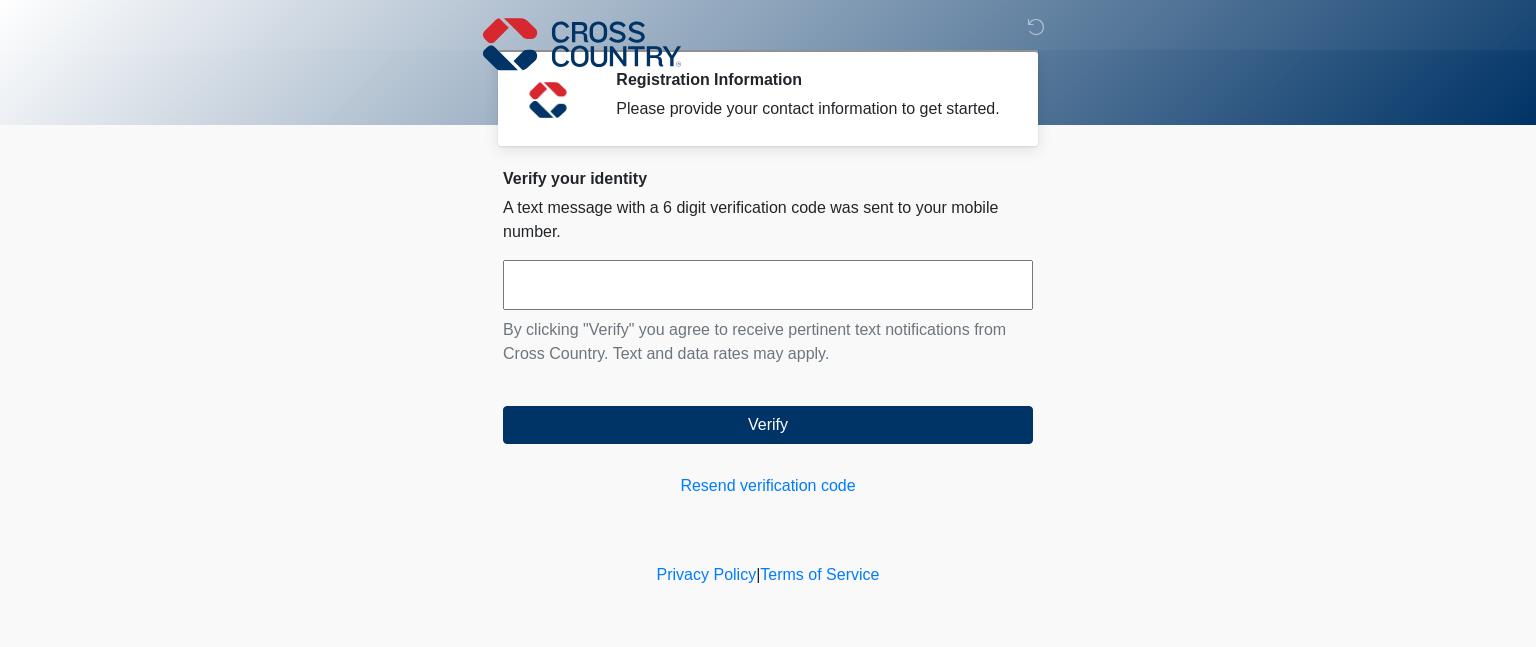 click at bounding box center [768, 285] 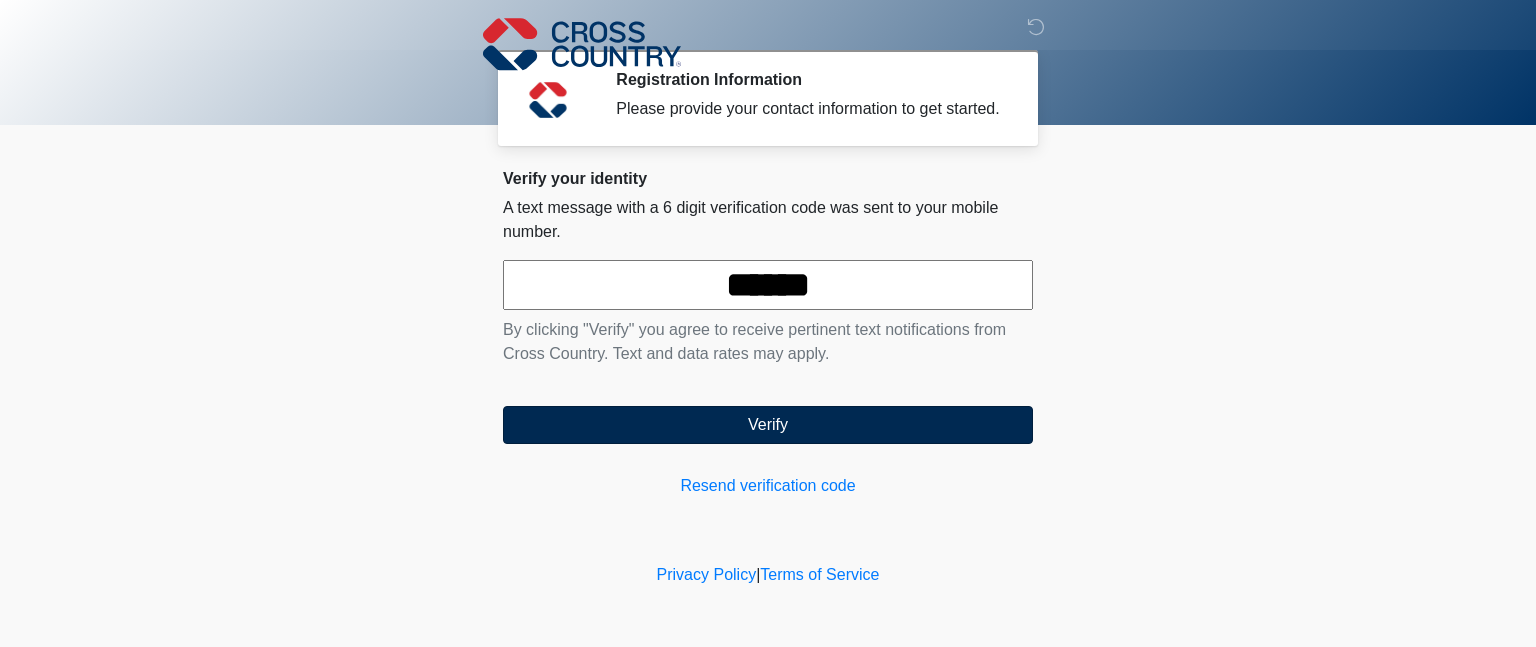 type on "******" 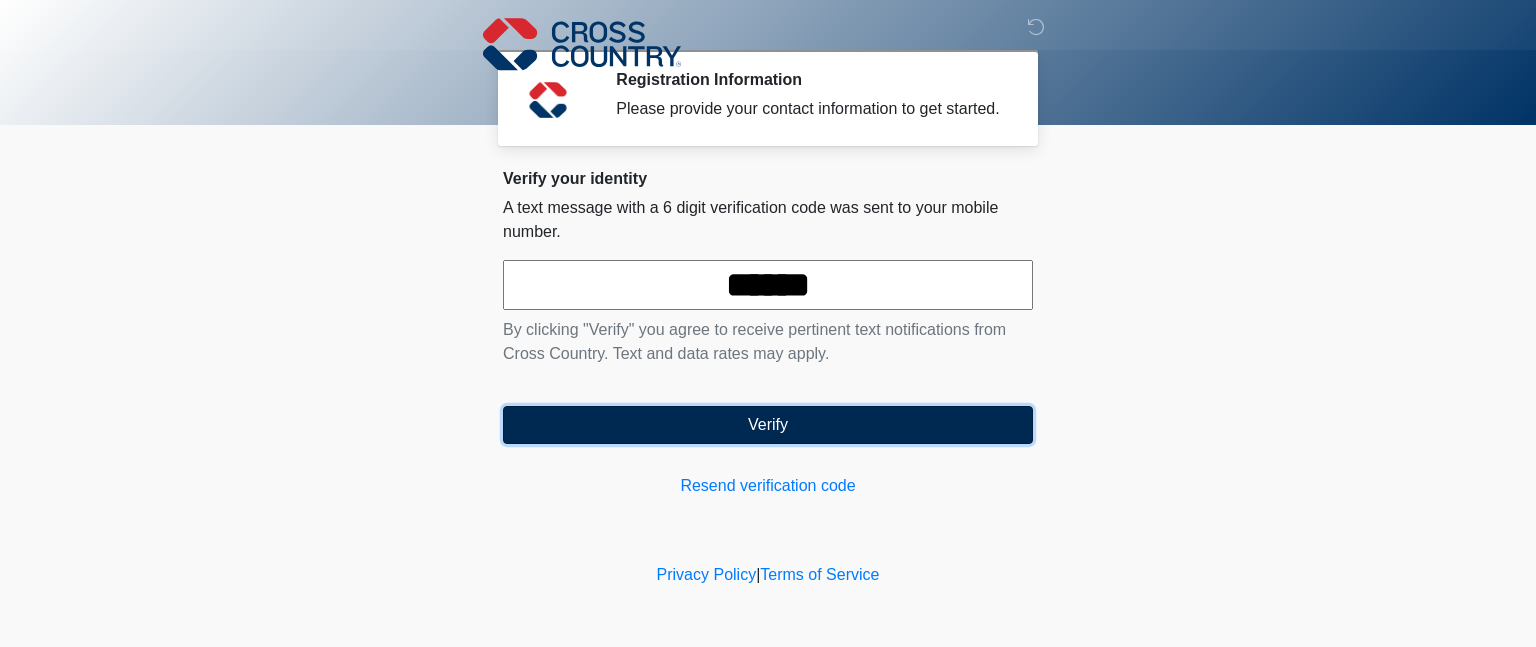 click on "Verify" at bounding box center [768, 425] 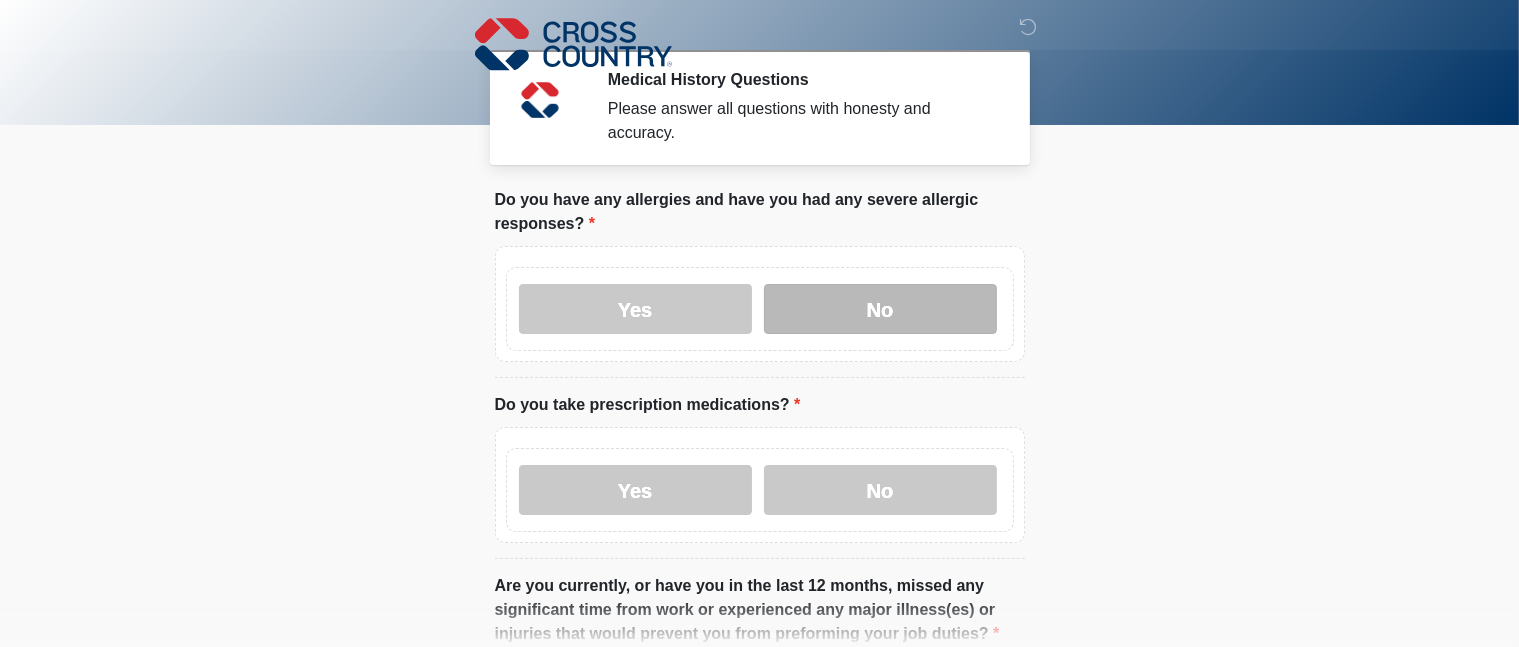 click on "No" at bounding box center [880, 309] 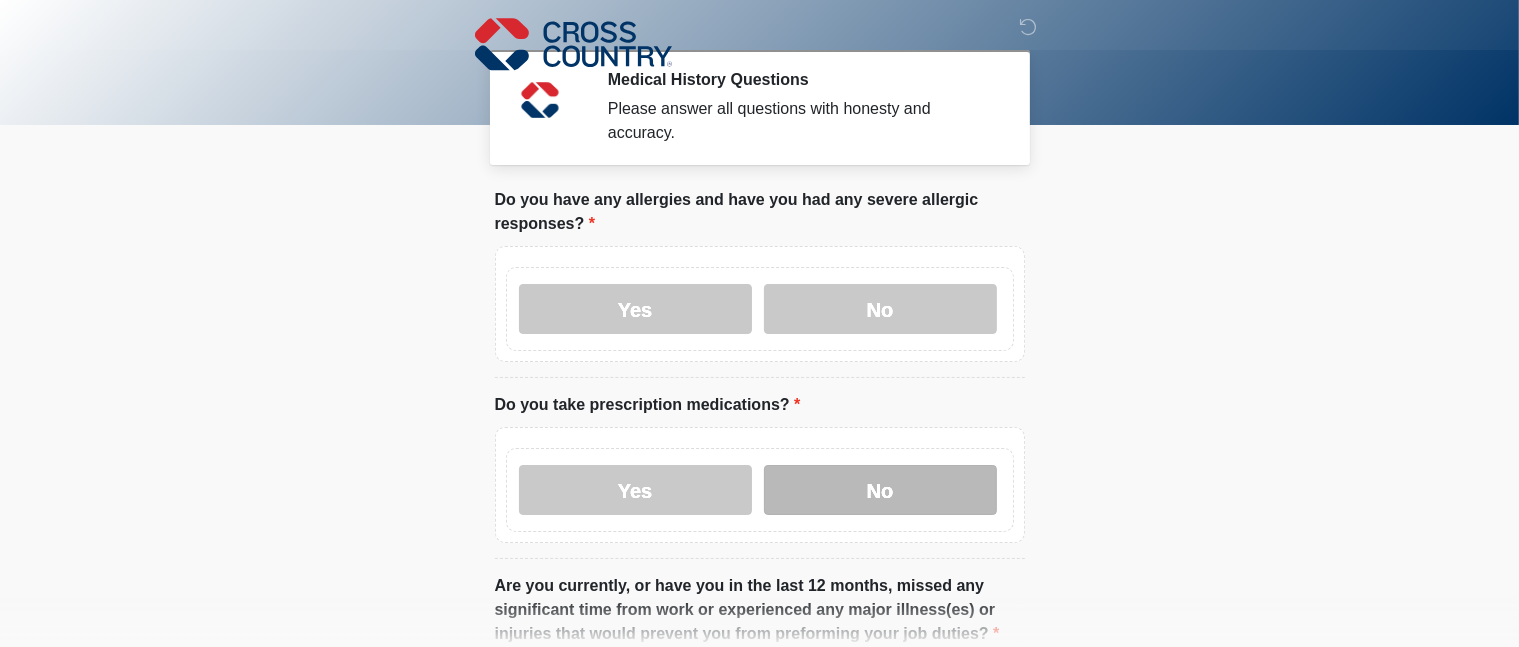click on "No" at bounding box center (880, 490) 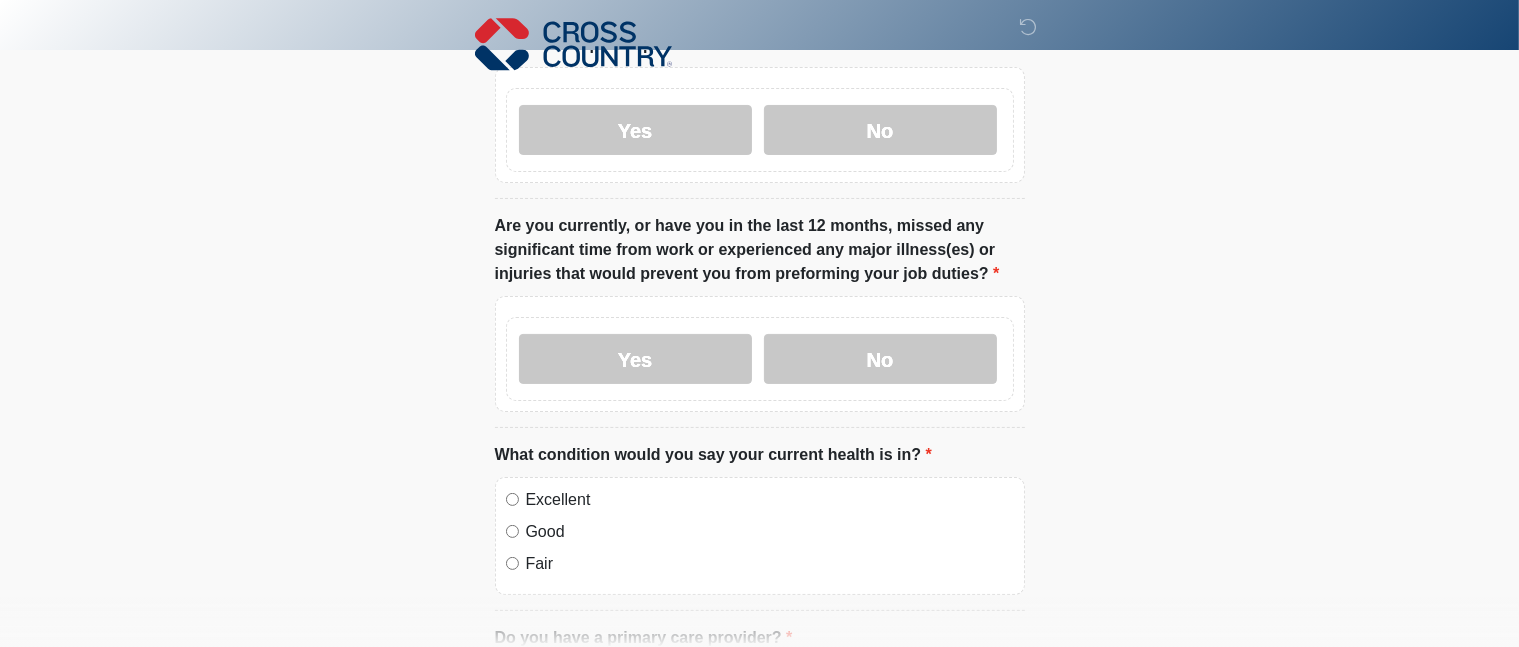 scroll, scrollTop: 365, scrollLeft: 0, axis: vertical 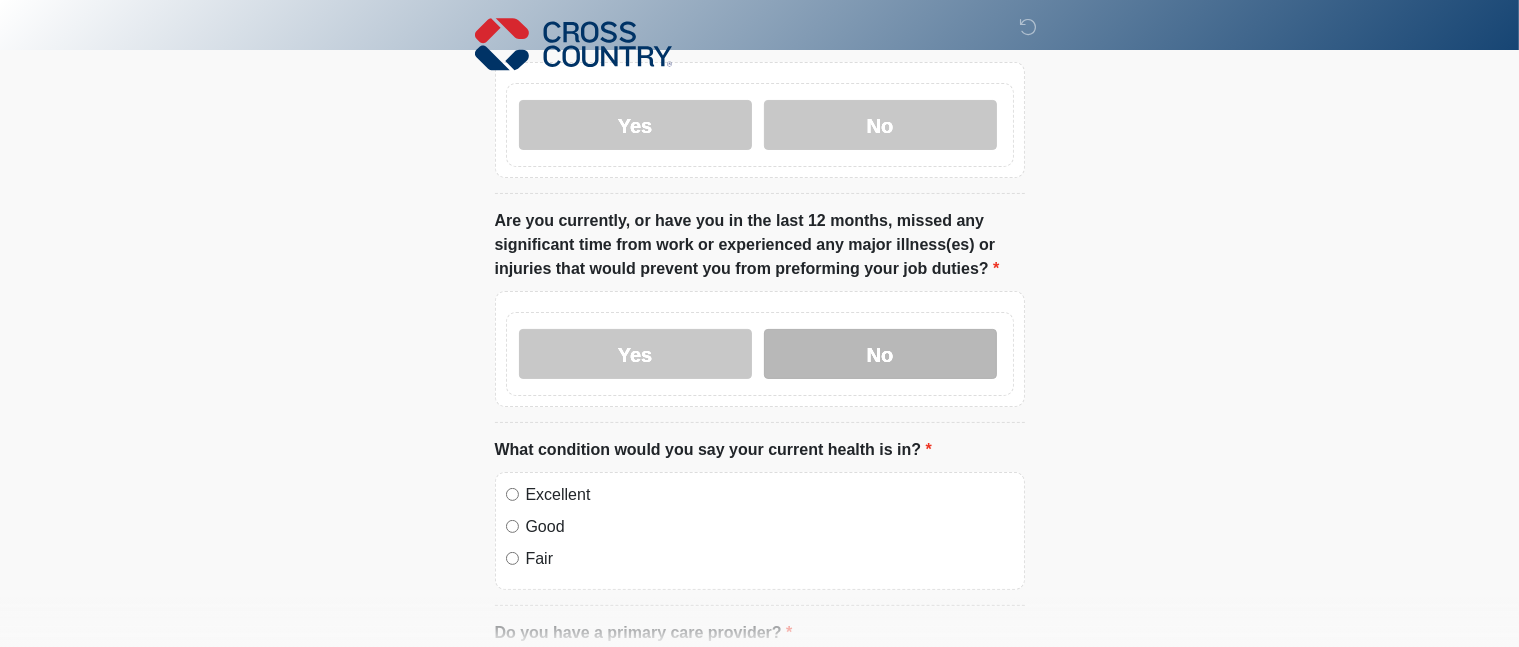 click on "No" at bounding box center [880, 354] 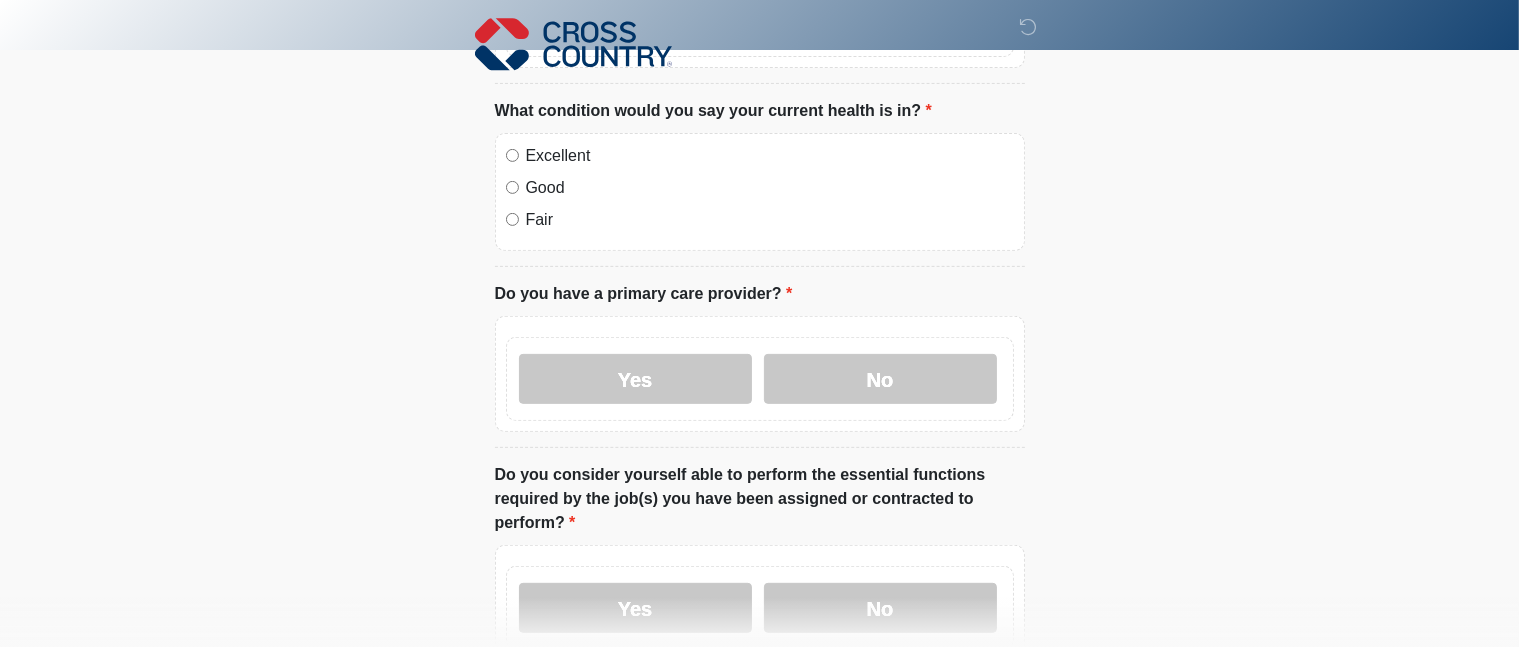 scroll, scrollTop: 706, scrollLeft: 0, axis: vertical 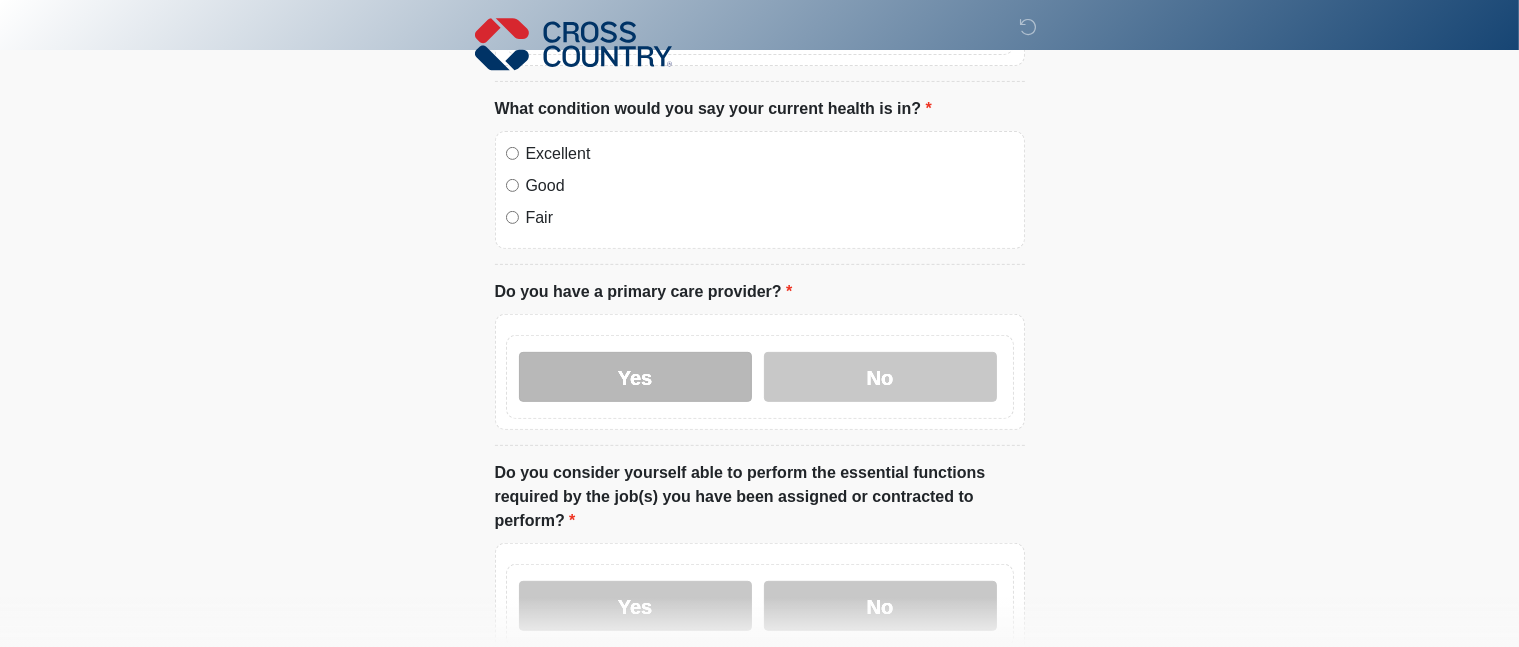 click on "Yes" at bounding box center [635, 377] 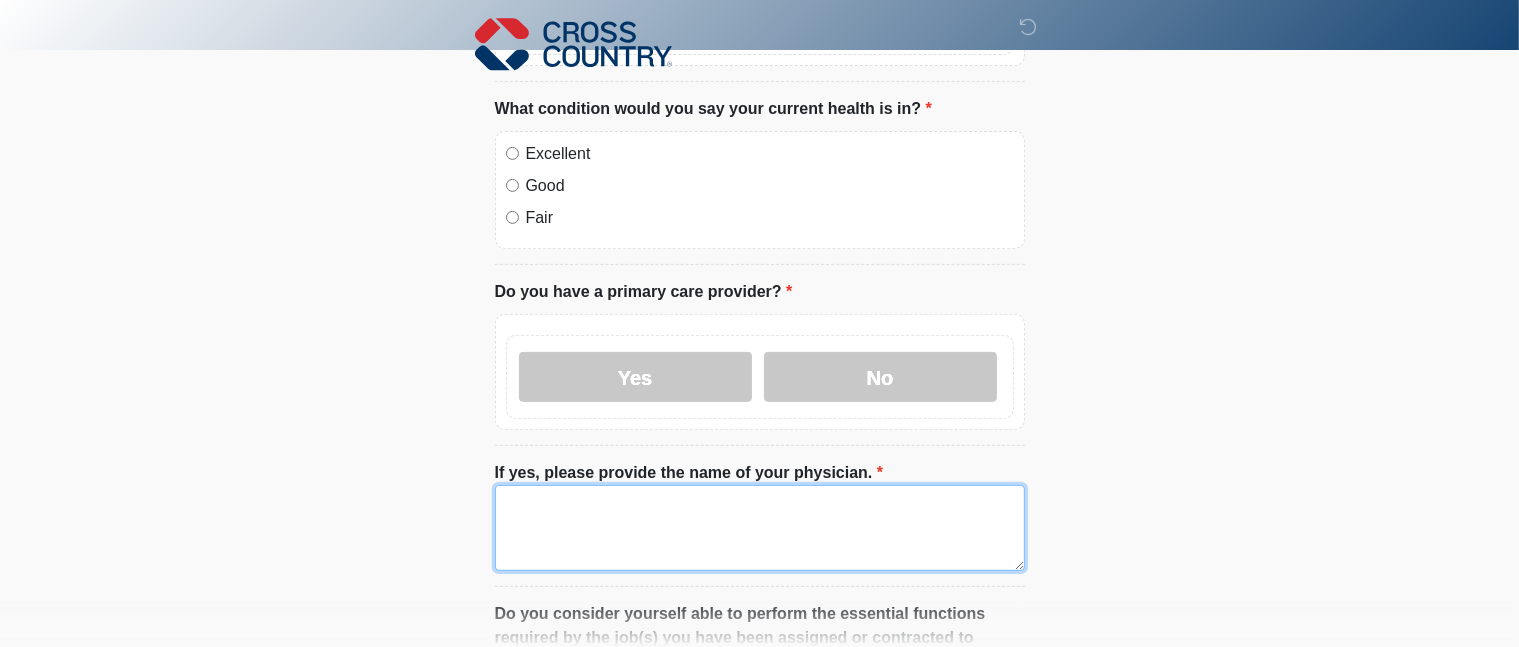 click on "If yes, please provide the name of your physician." at bounding box center [760, 528] 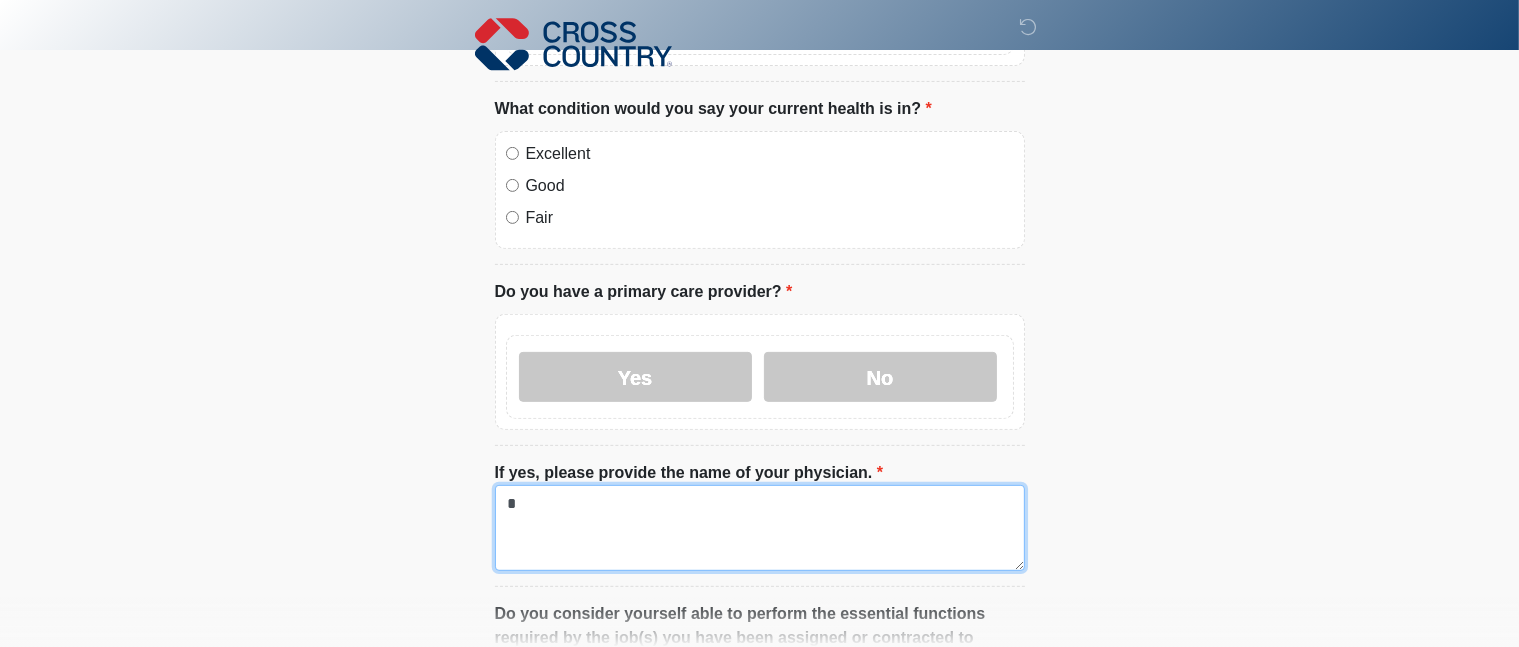click on "*" at bounding box center (760, 528) 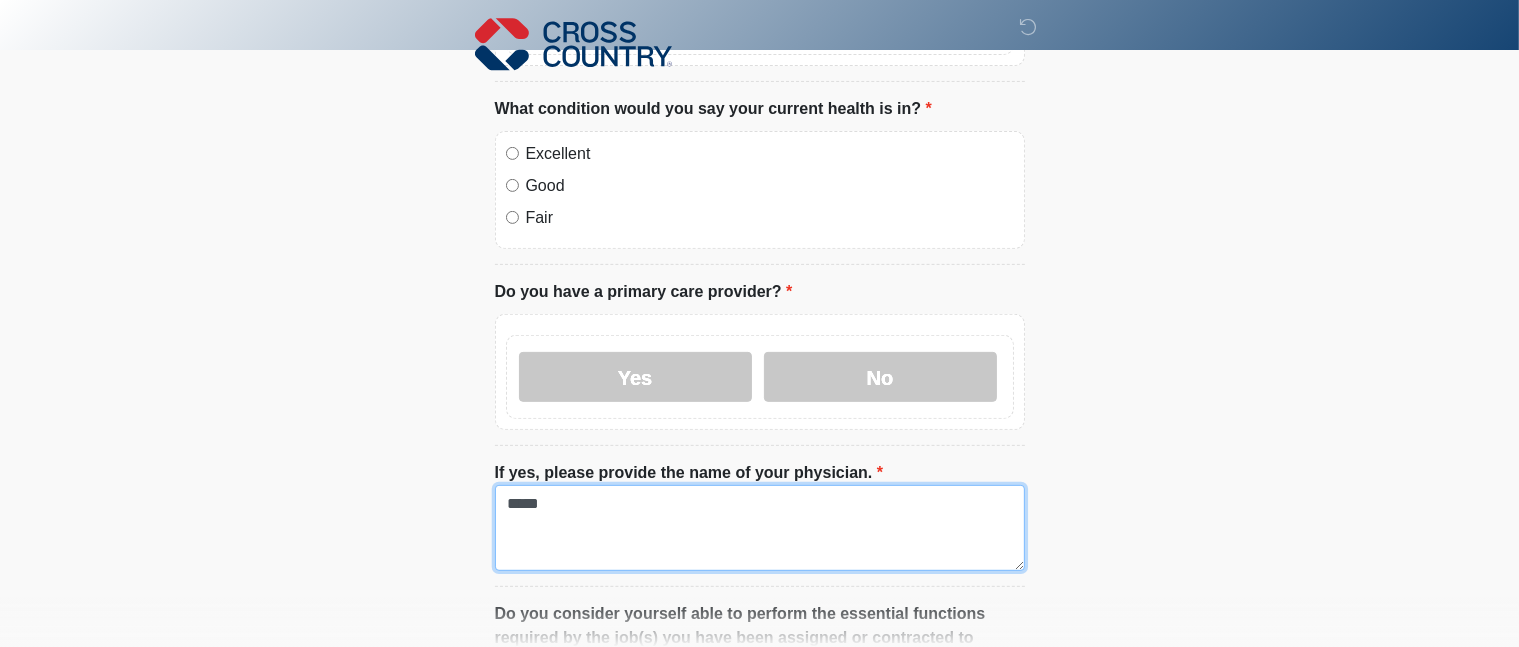 click on "*****" at bounding box center [760, 528] 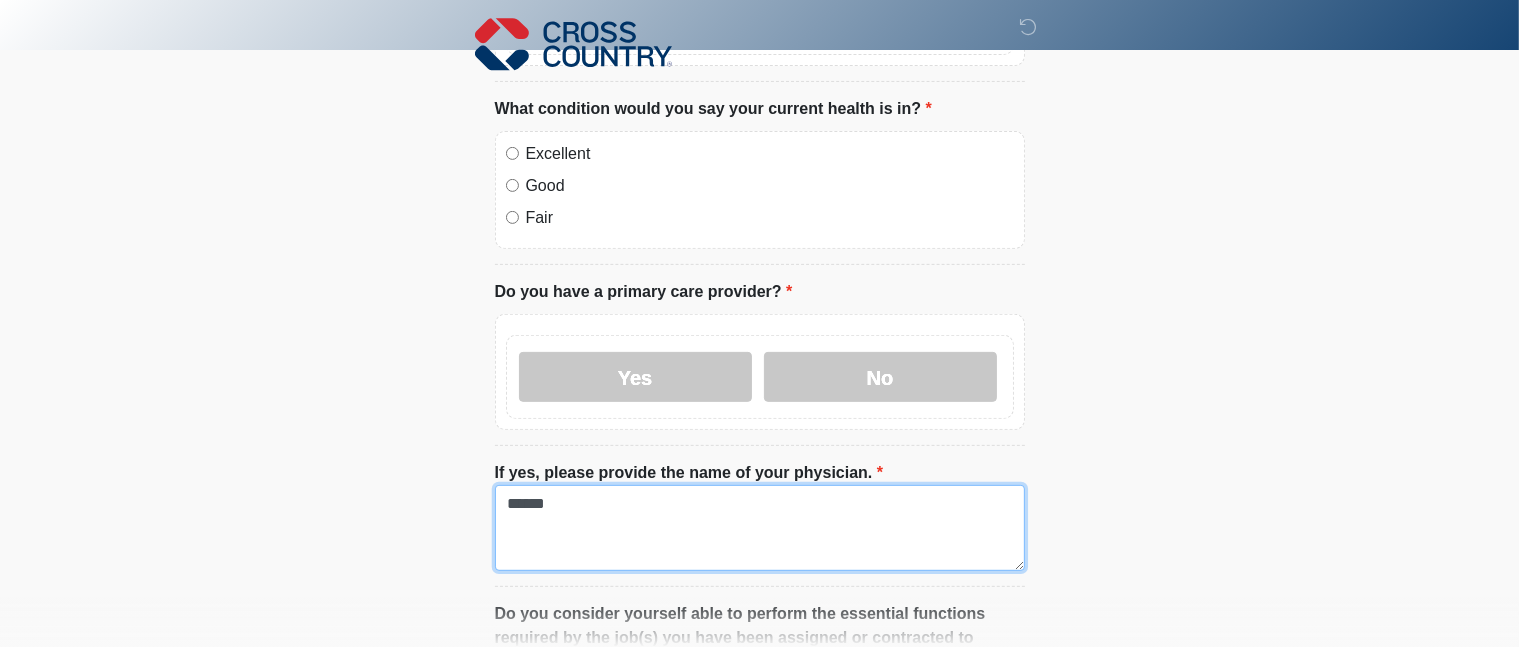 click on "******" at bounding box center (760, 528) 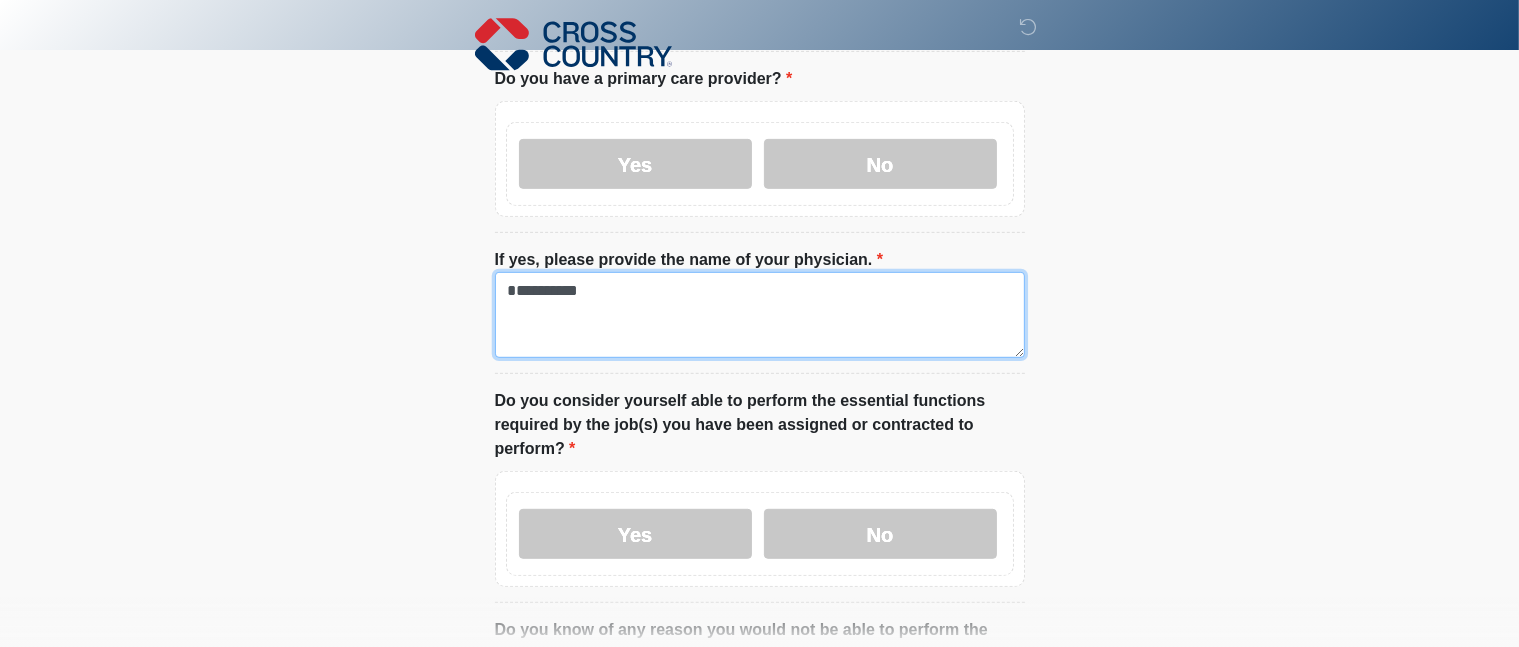 scroll, scrollTop: 933, scrollLeft: 0, axis: vertical 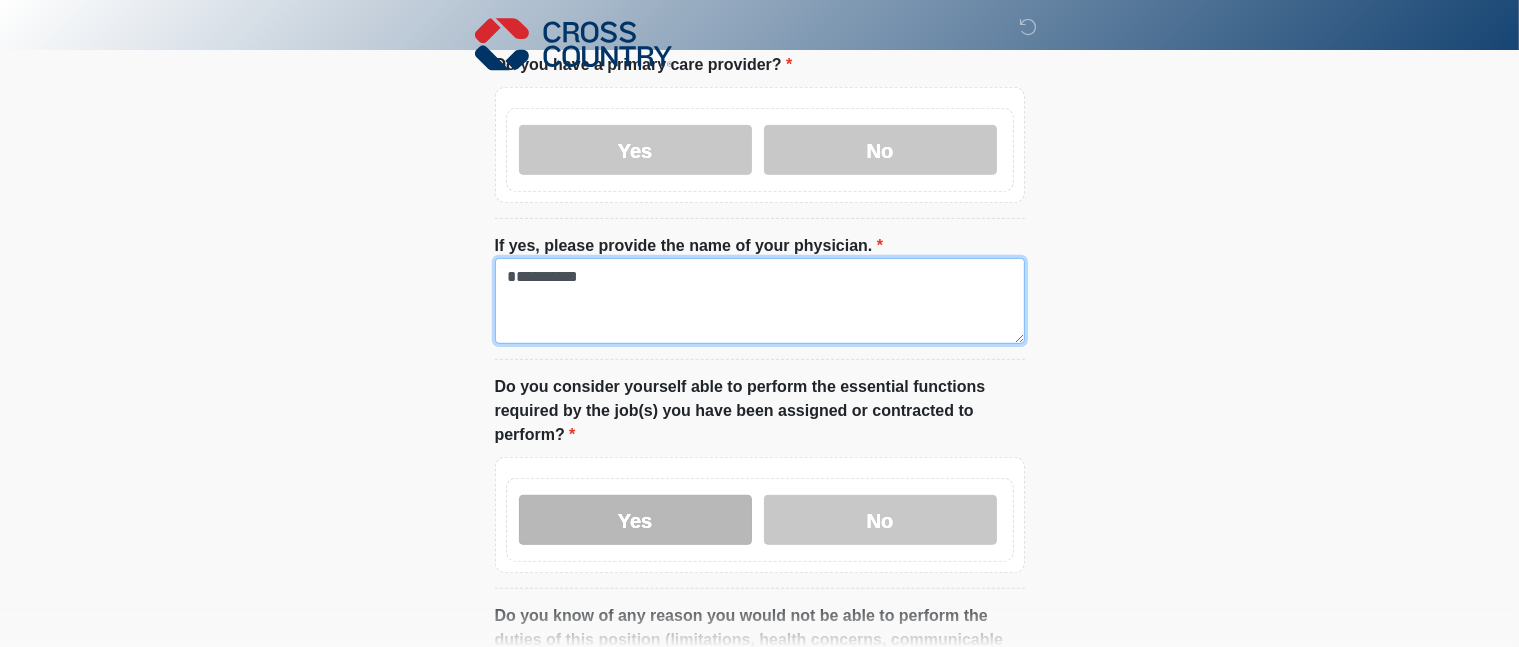 type on "**********" 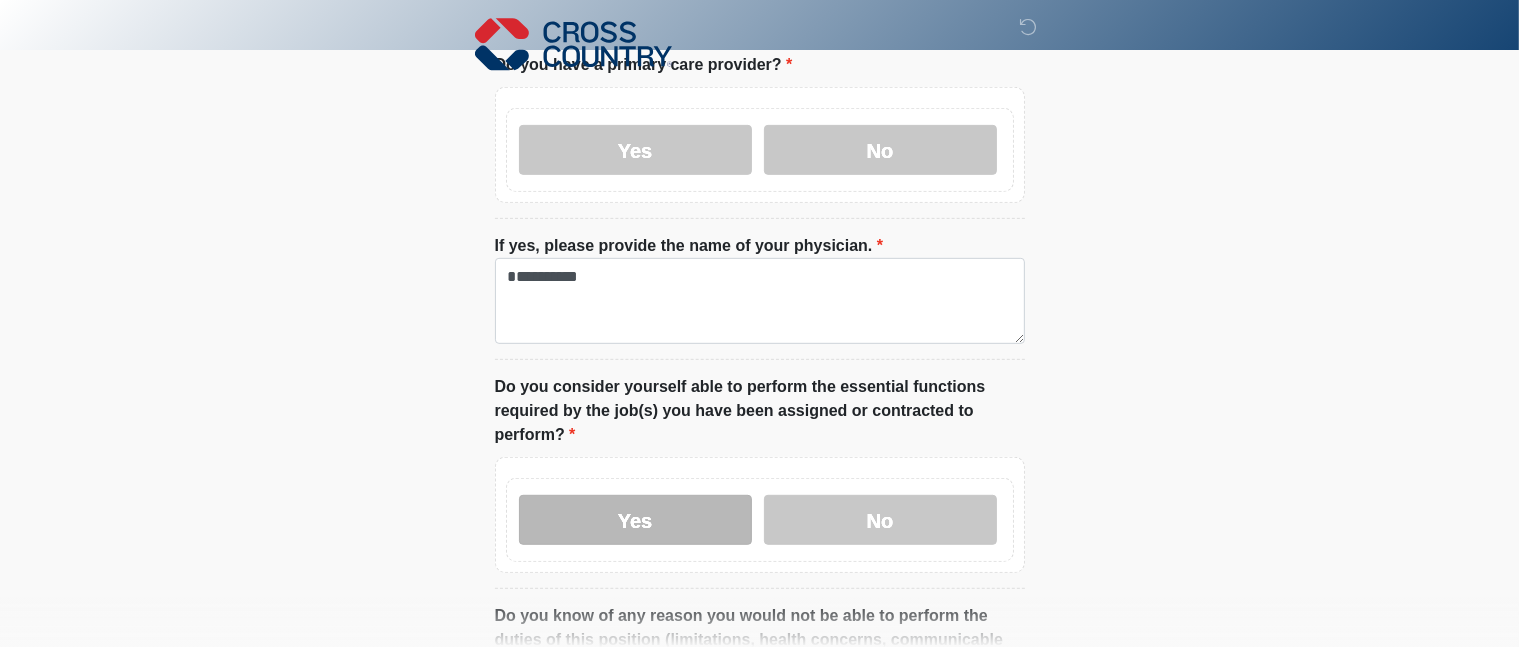 click on "Yes" at bounding box center [635, 520] 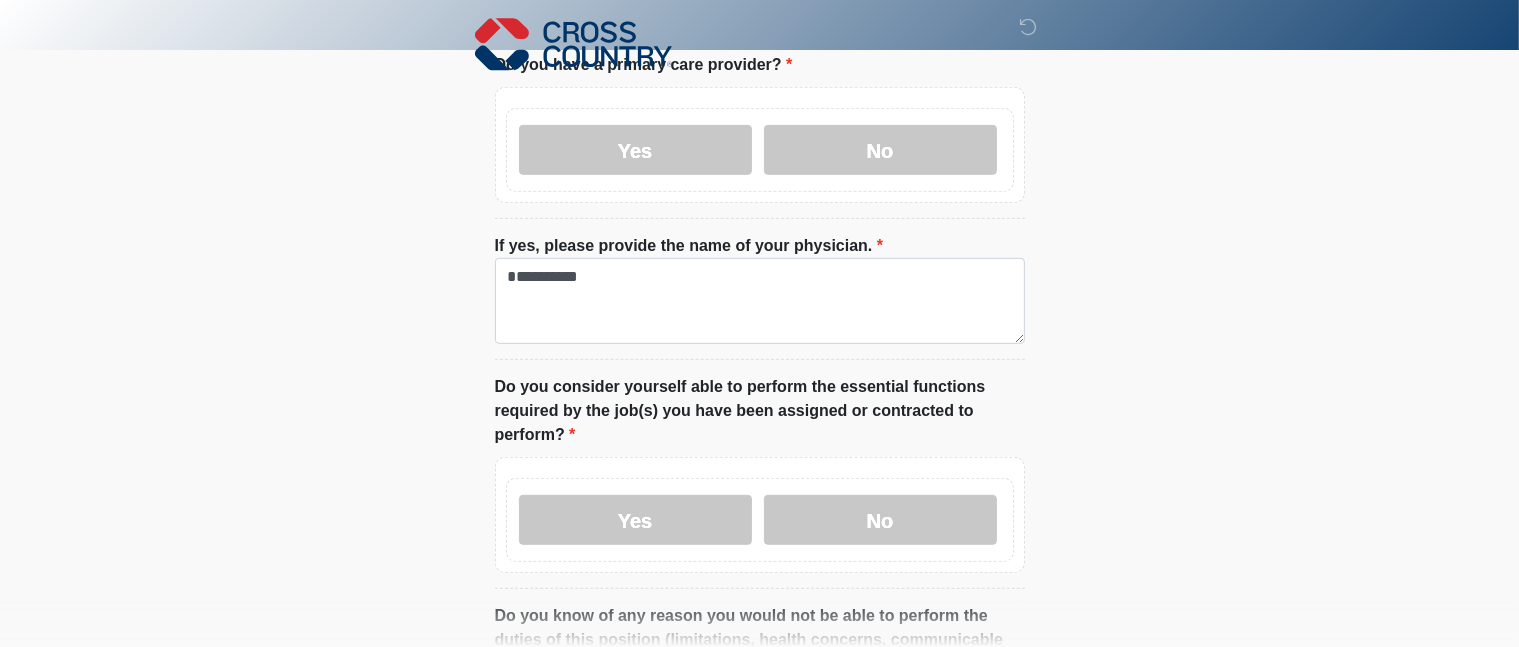 click on "‎ ‎ ‎
Medical History Questions
Please answer all questions with honesty and accuracy.
Please connect to Wi-Fi now   Provide us with your contact info  Answer some questions about your medical history  Complete a video call with one of our providers
Cross Country
This is the beginning of your virtual Health Assessment.   ﻿﻿﻿﻿﻿﻿To begin, ﻿﻿﻿﻿﻿﻿﻿﻿﻿﻿﻿﻿﻿﻿﻿﻿﻿﻿ press the continue button below and answer all questions with honesty.
Continue
Please be sure your device is connected to a Wi-Fi Network for quicker service. Otherwise, you may experience connectivity issues with your provider and cause unnecessary delays  ." at bounding box center (759, -610) 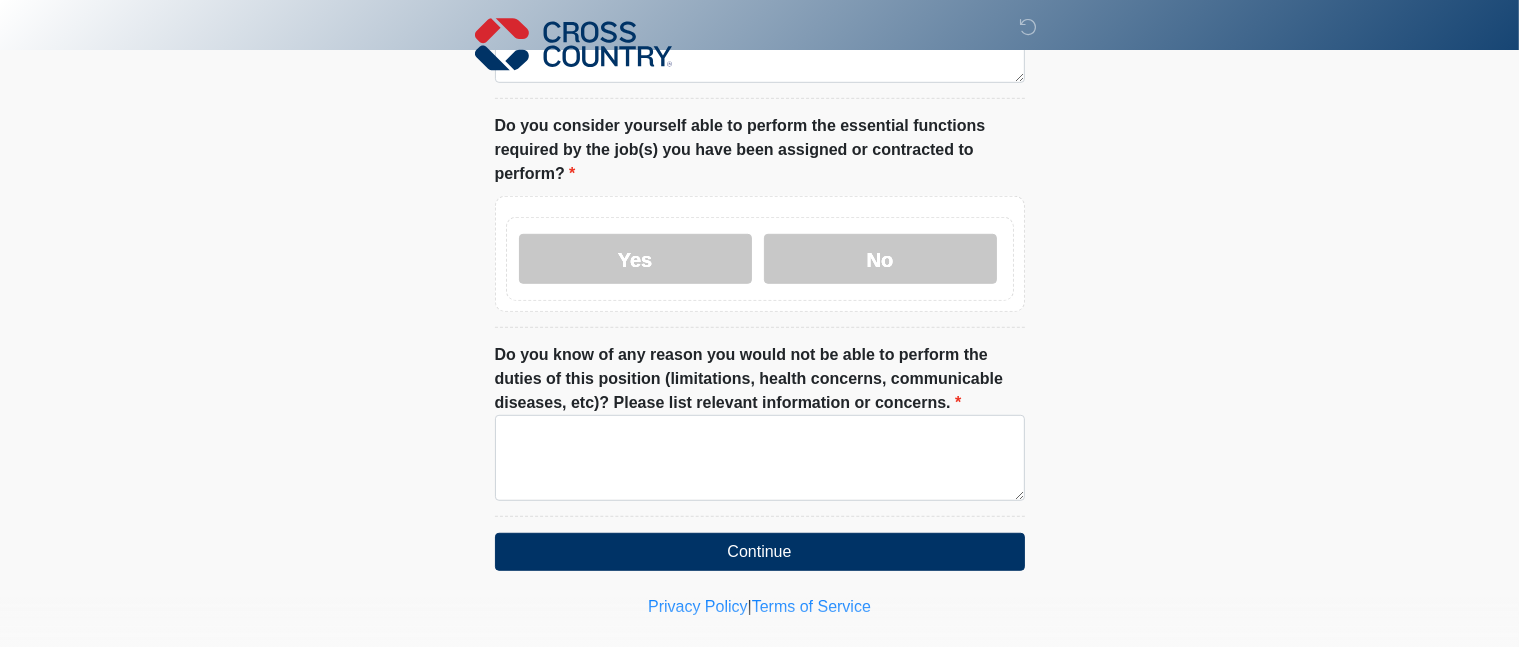 scroll, scrollTop: 1200, scrollLeft: 0, axis: vertical 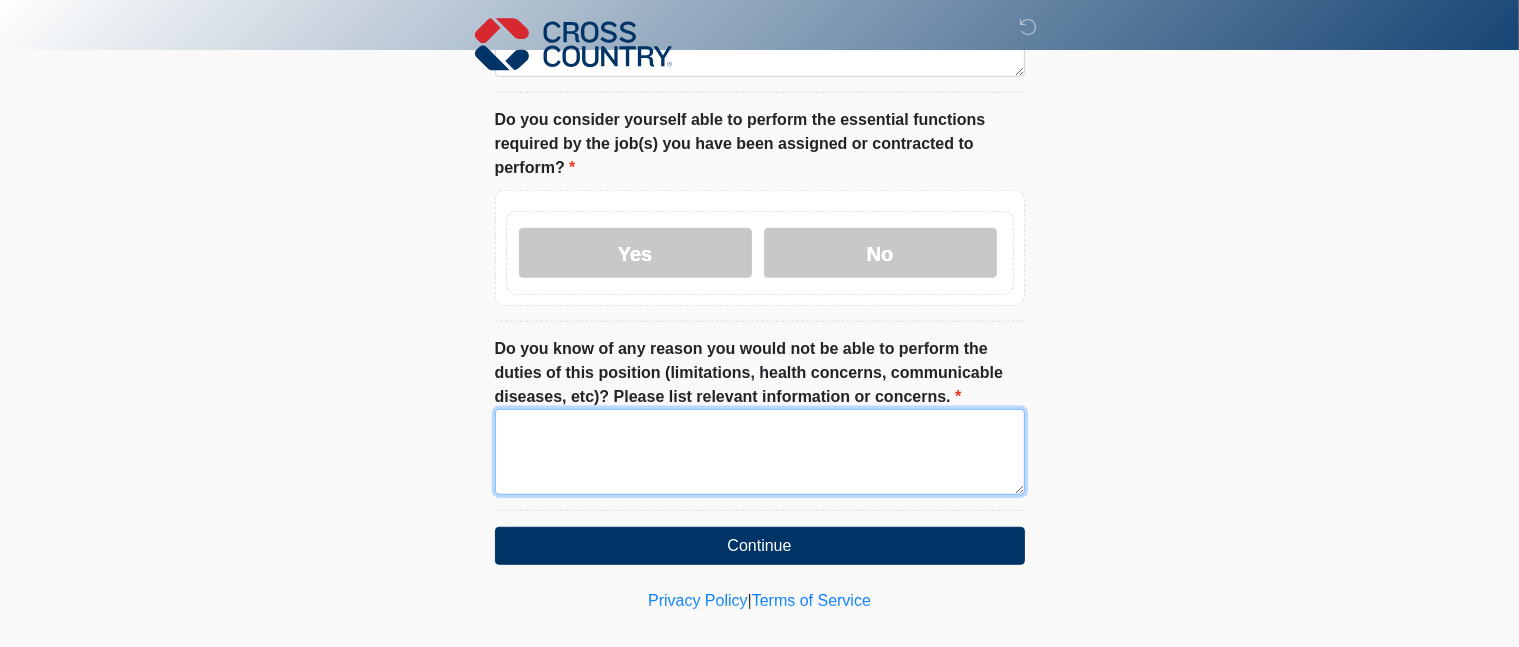 click on "Do you know of any reason you would not be able to perform the duties of this position (limitations, health concerns, communicable diseases, etc)?  Please list relevant information or concerns." at bounding box center (760, 452) 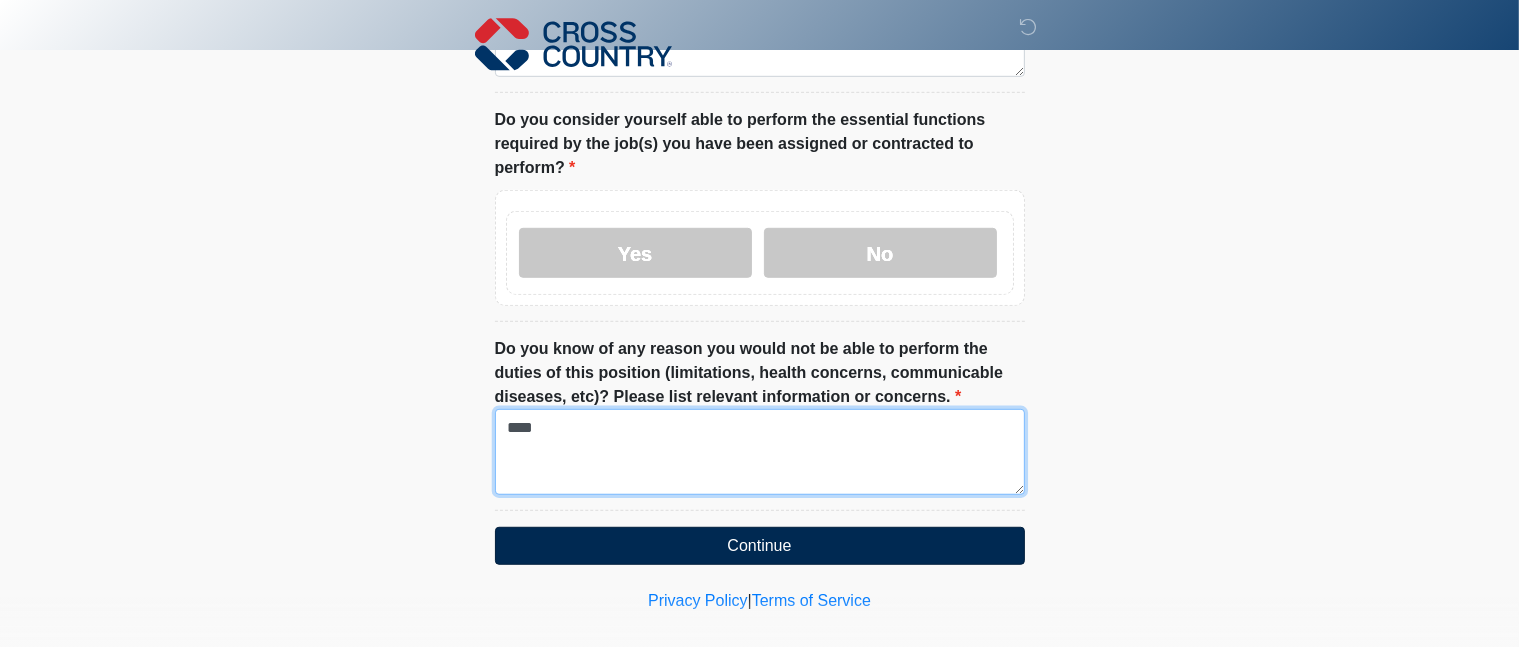 type on "****" 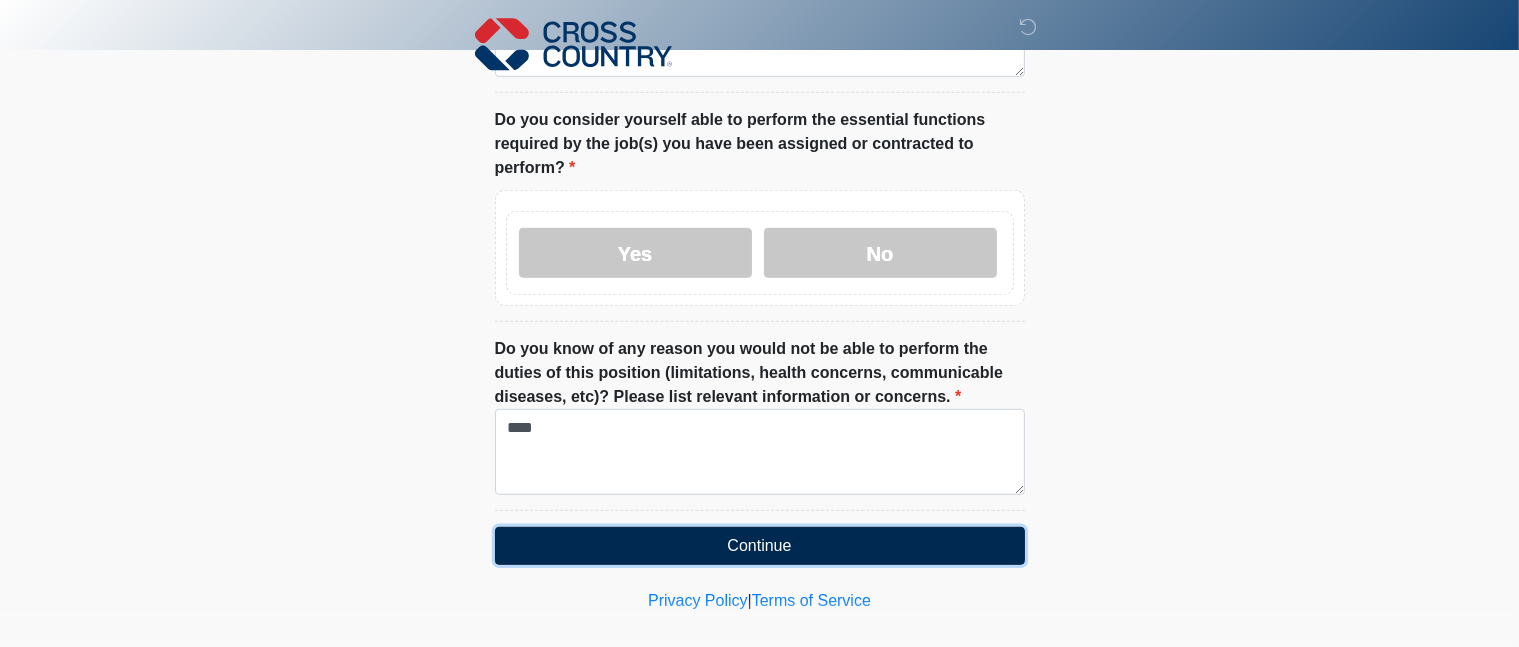 click on "Continue" at bounding box center (760, 546) 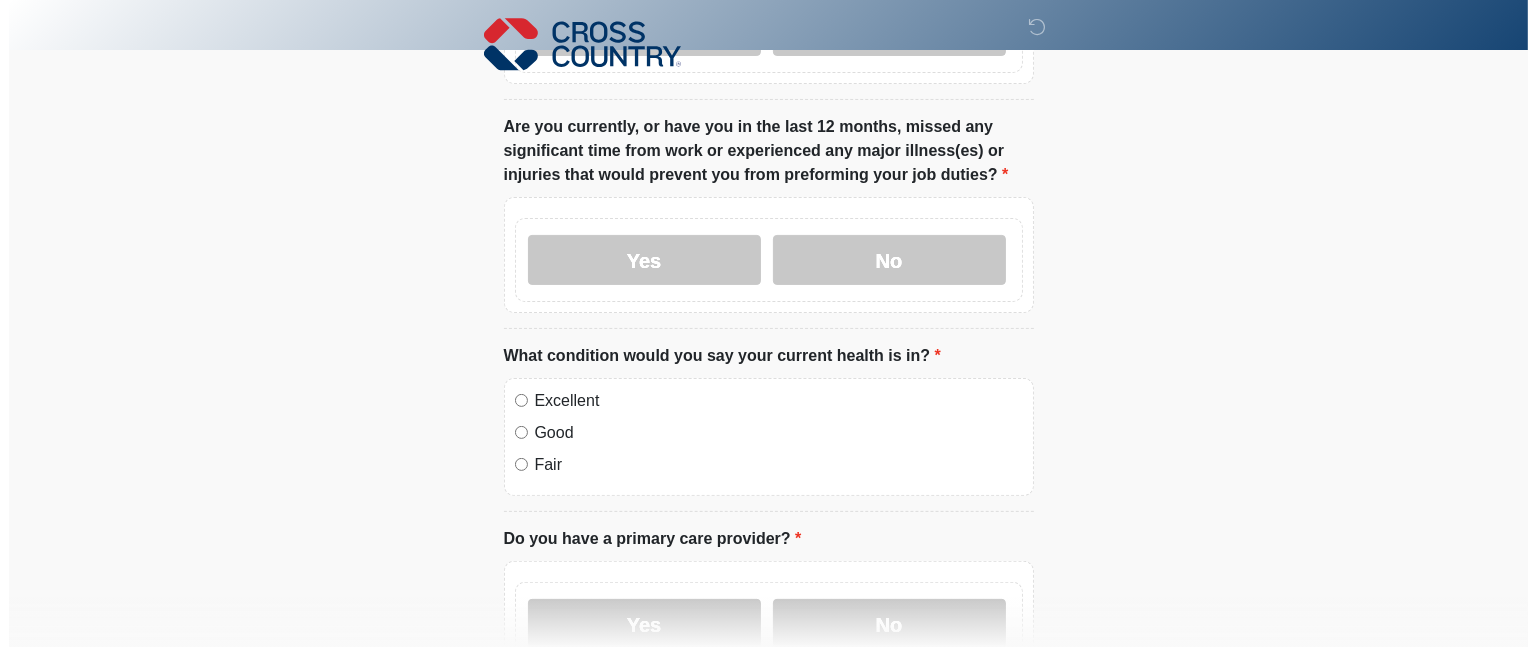 scroll, scrollTop: 0, scrollLeft: 0, axis: both 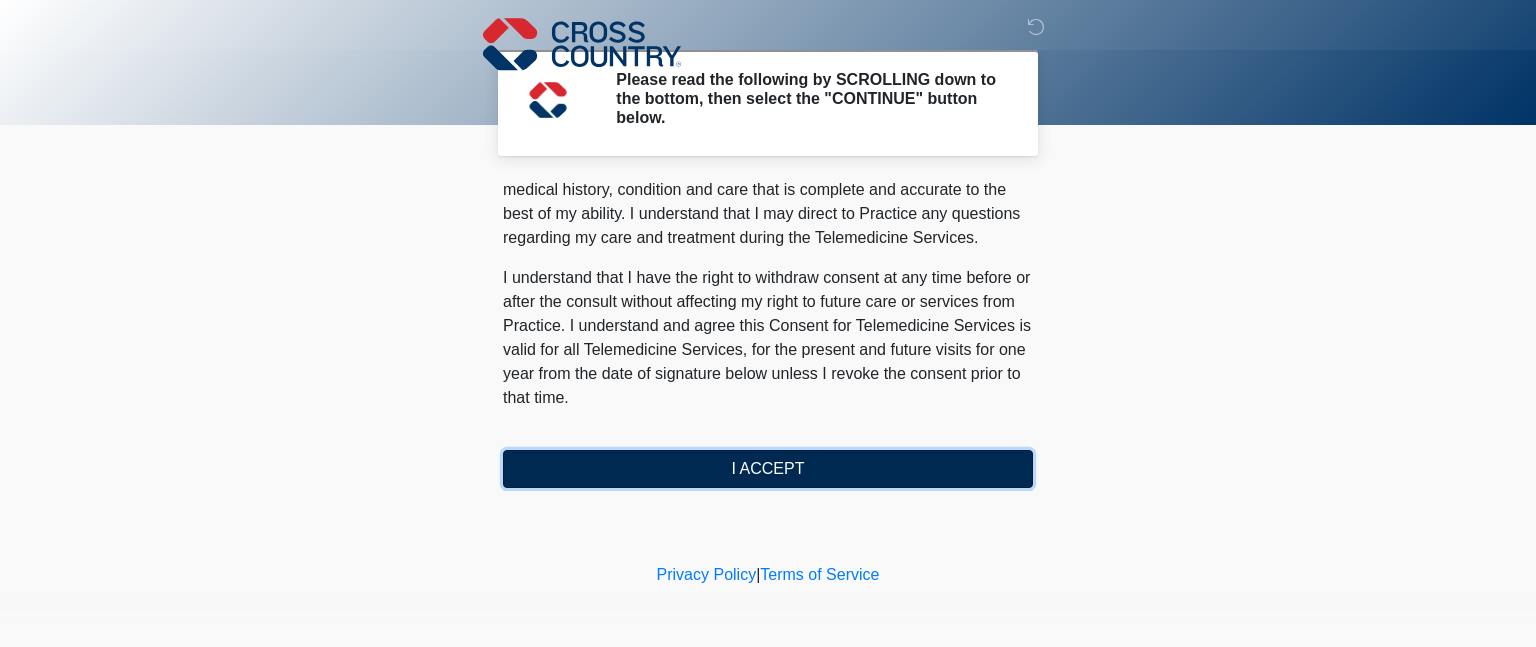 click on "I ACCEPT" at bounding box center [768, 469] 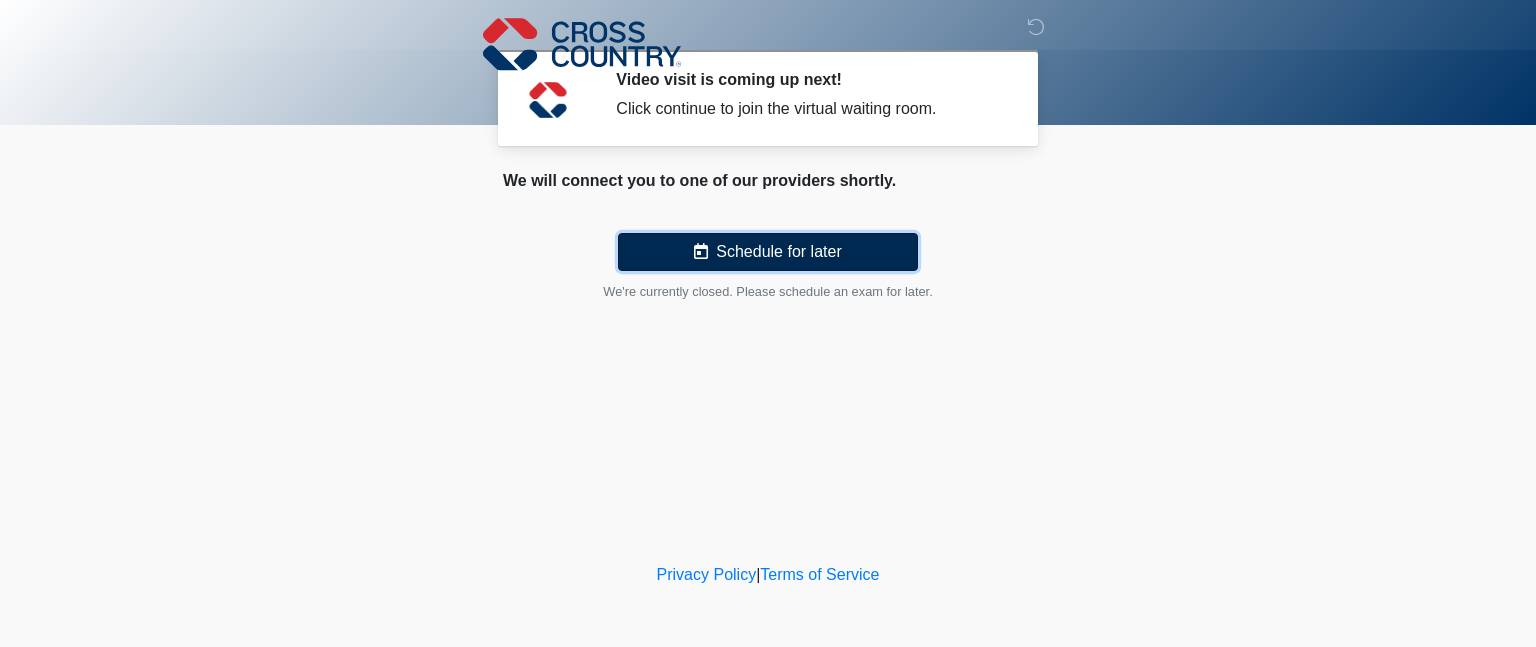 click on "Schedule for later" at bounding box center [768, 252] 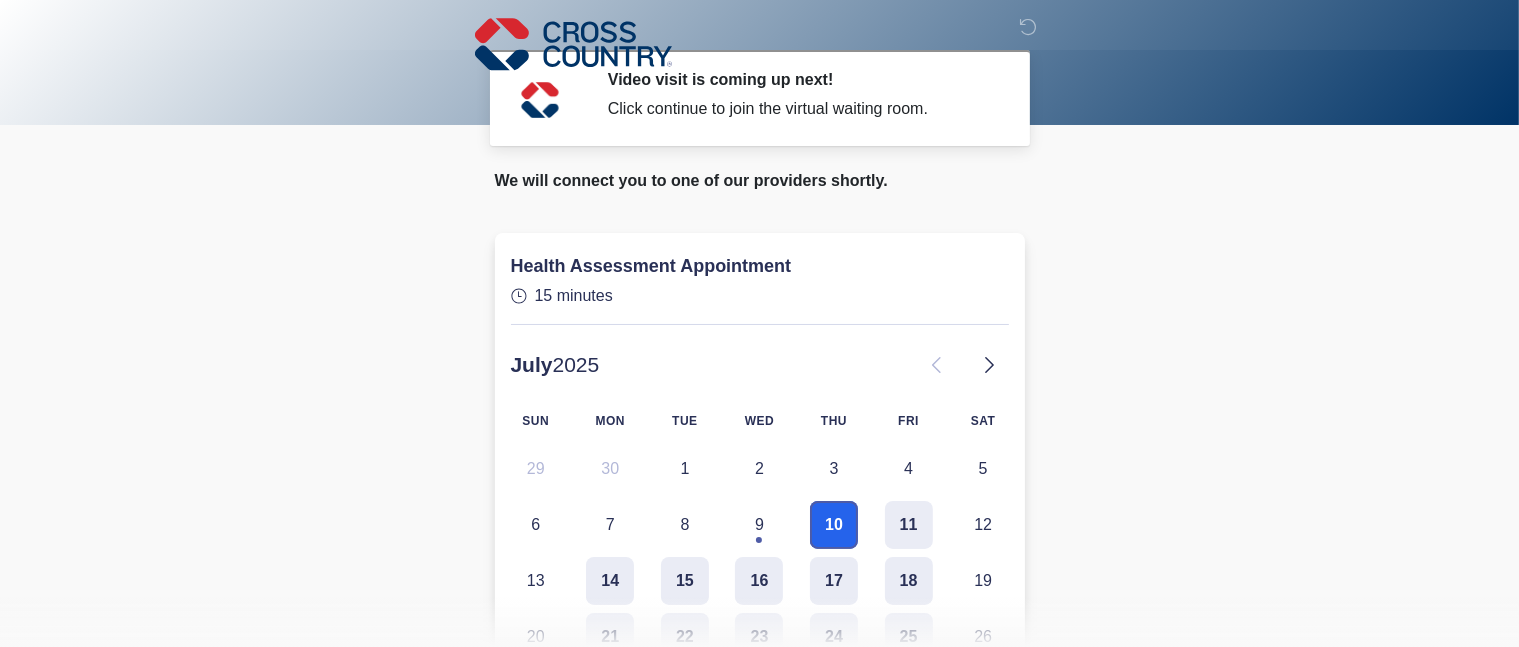 click on "10" at bounding box center [834, 525] 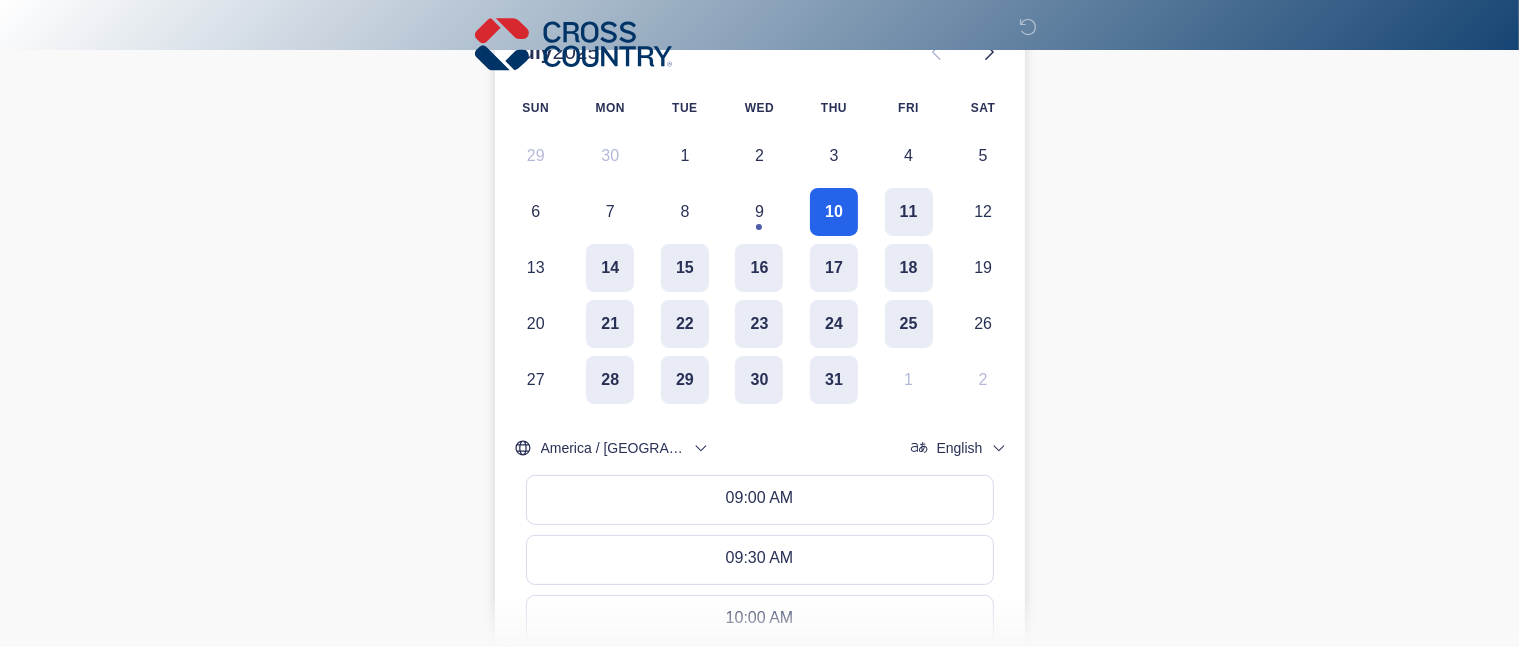 scroll, scrollTop: 311, scrollLeft: 0, axis: vertical 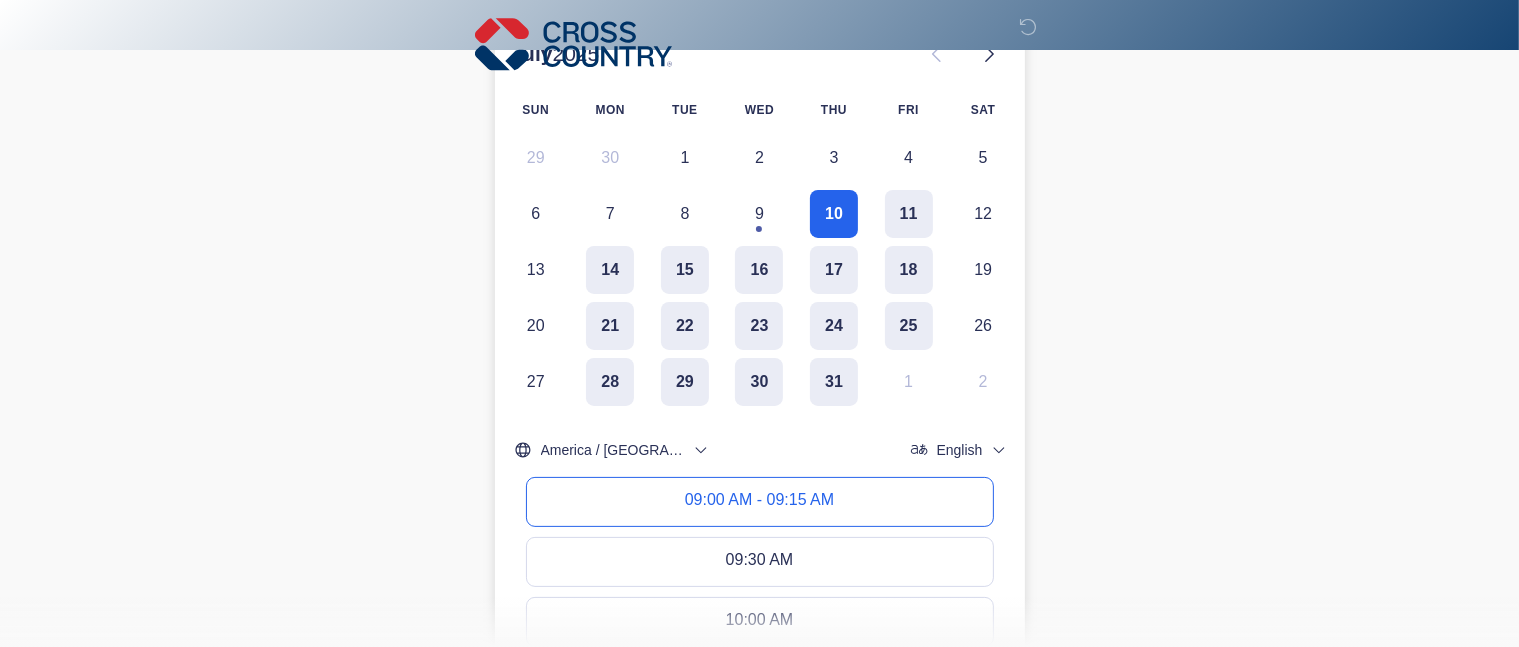click on "09:00 AM - 09:15 AM" at bounding box center [760, 502] 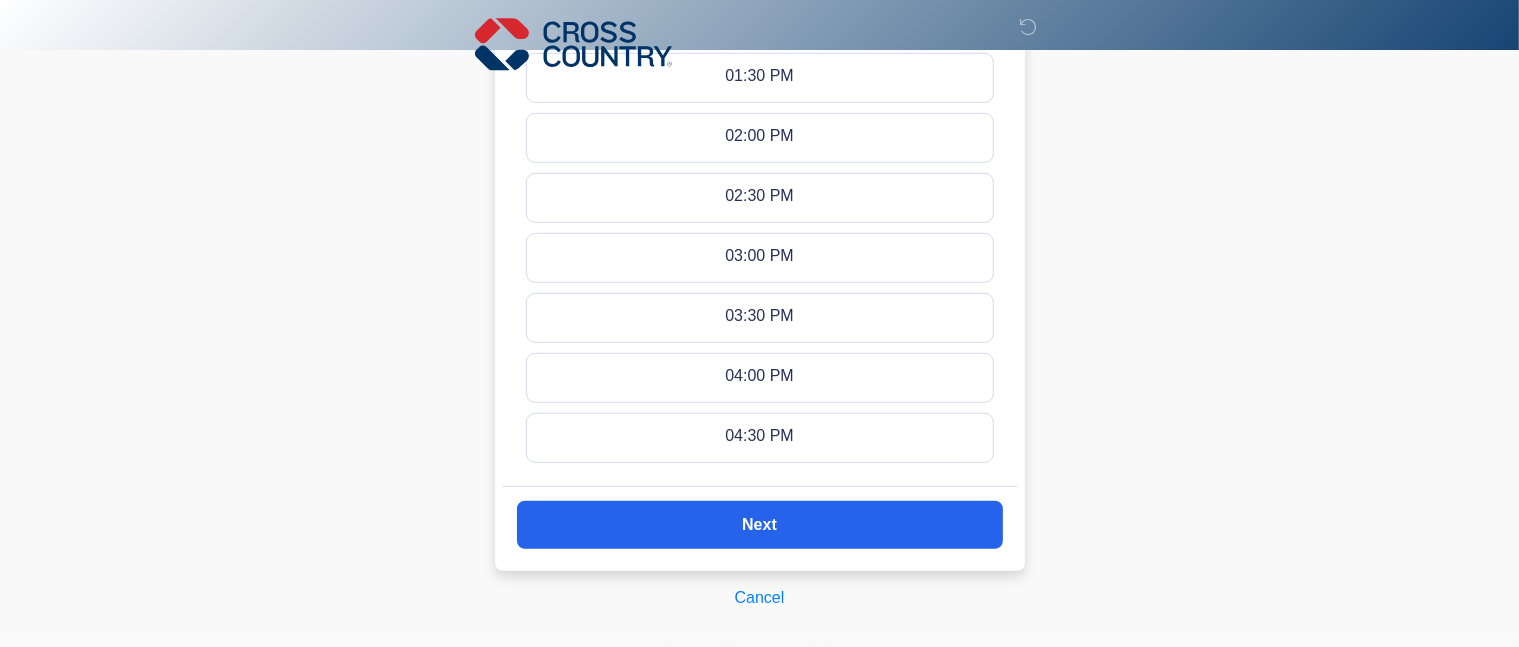 scroll, scrollTop: 1280, scrollLeft: 0, axis: vertical 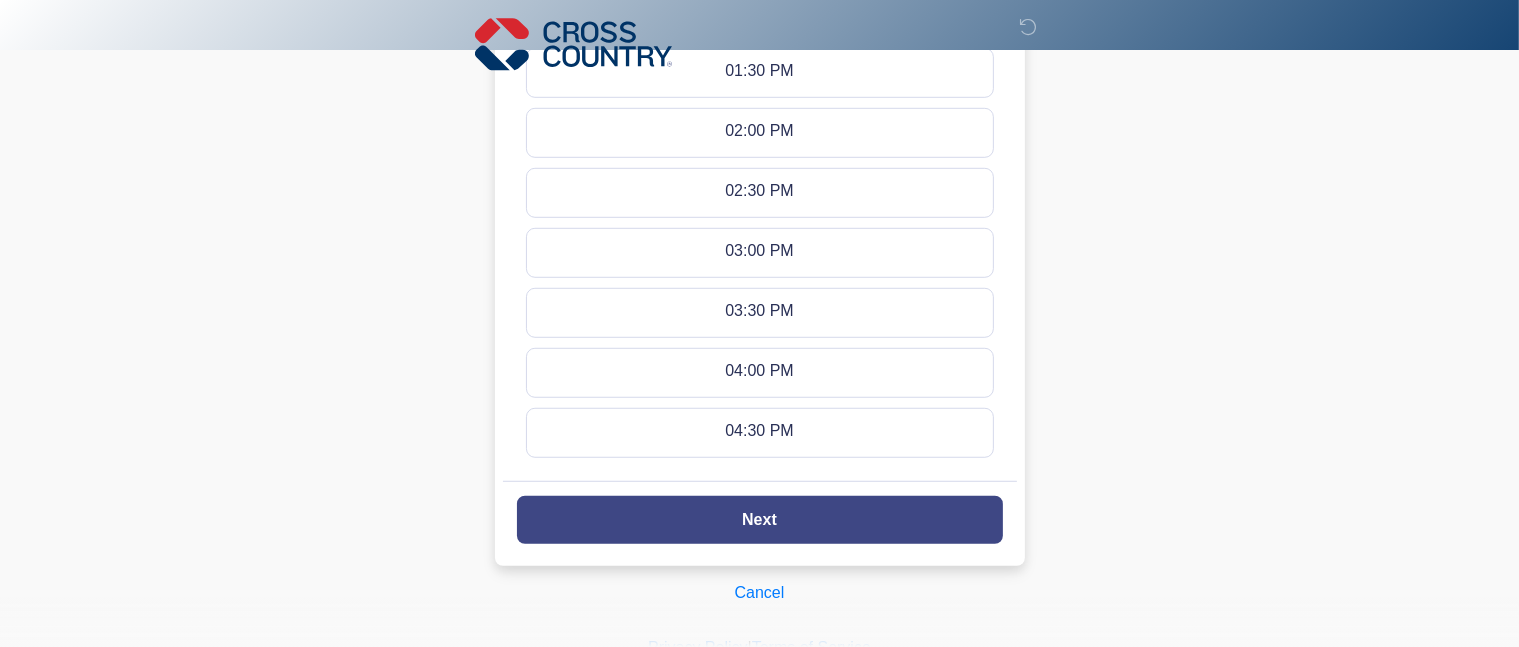 click on "Next" 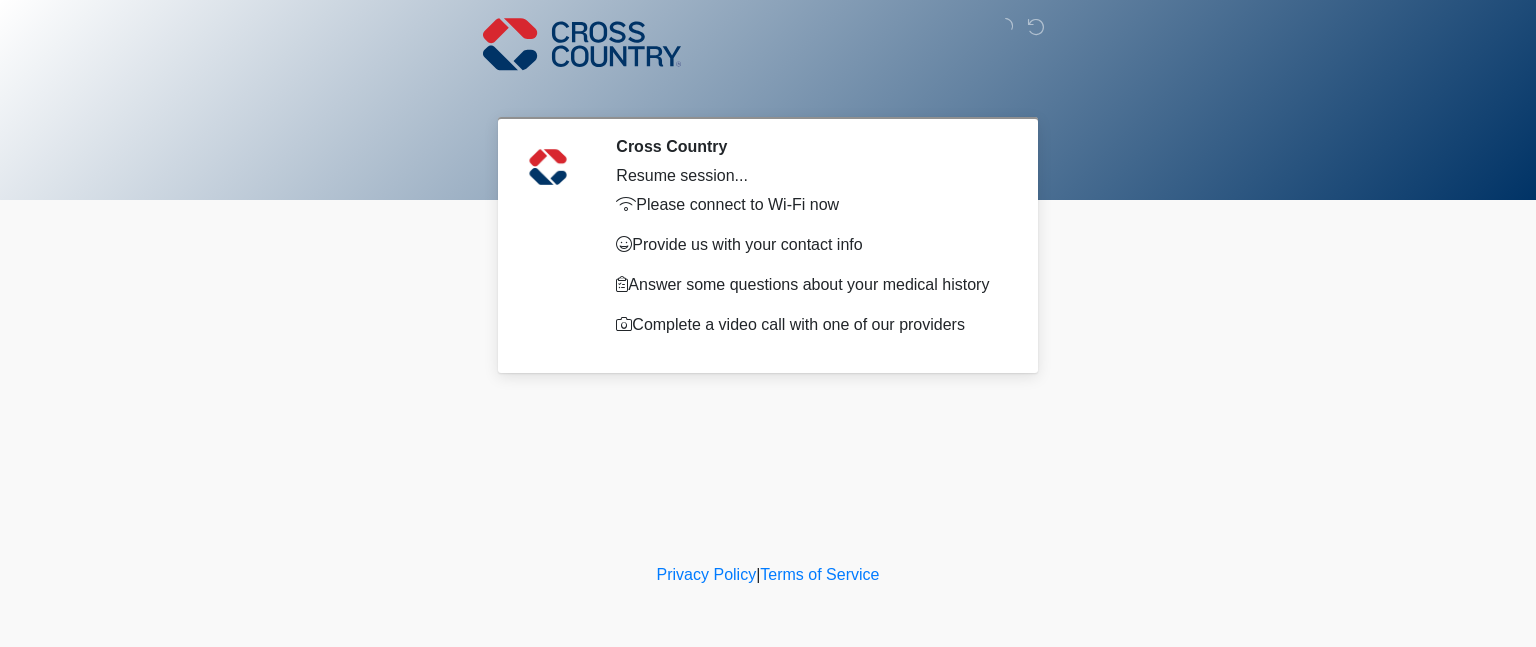 scroll, scrollTop: 0, scrollLeft: 0, axis: both 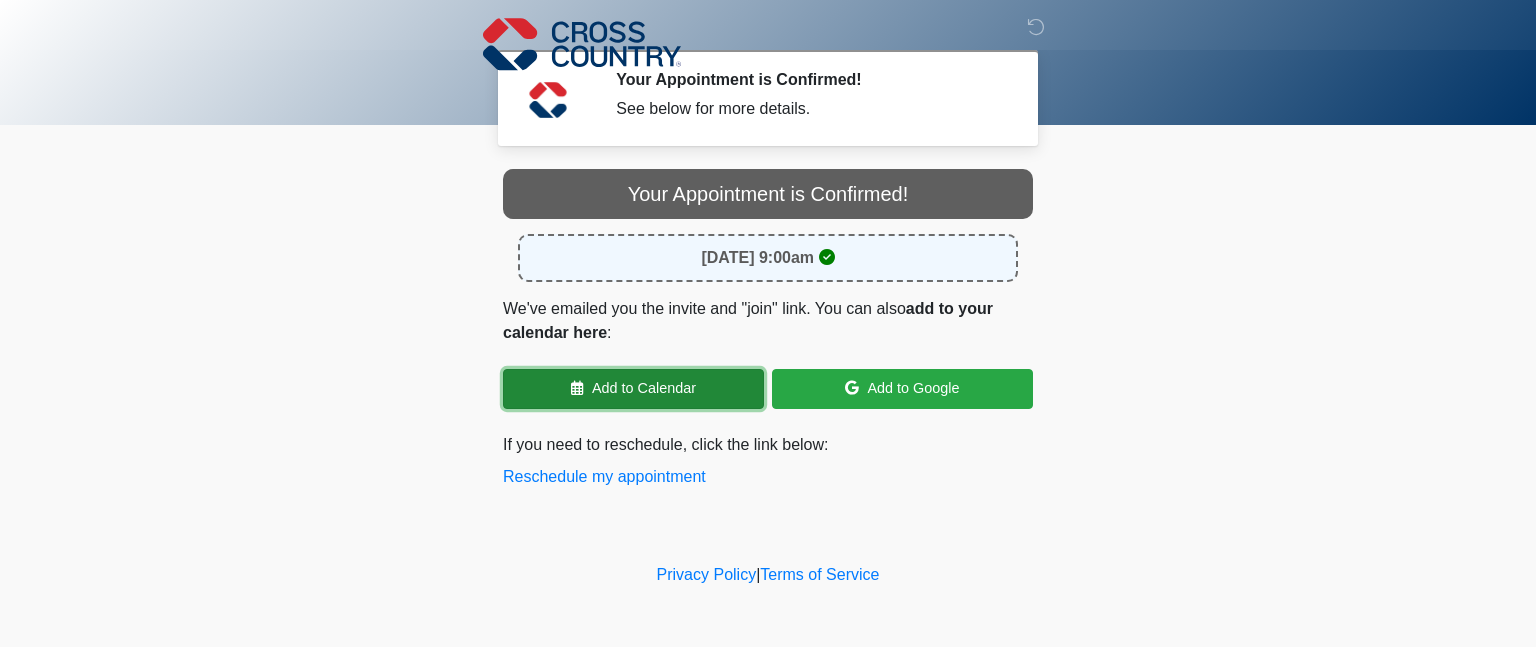 click on "Add to Calendar" at bounding box center (633, 389) 